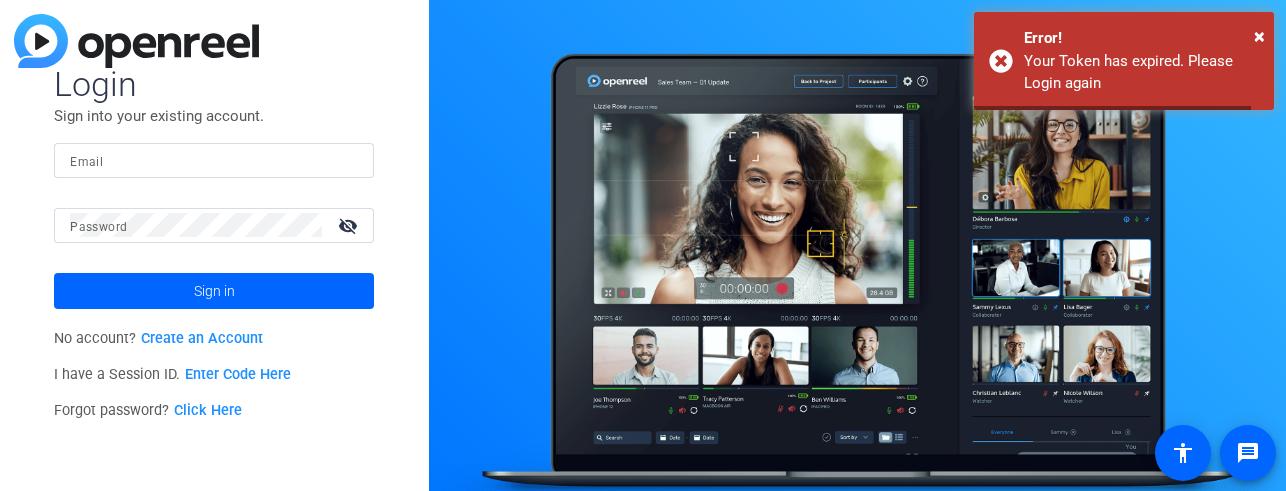 scroll, scrollTop: 0, scrollLeft: 0, axis: both 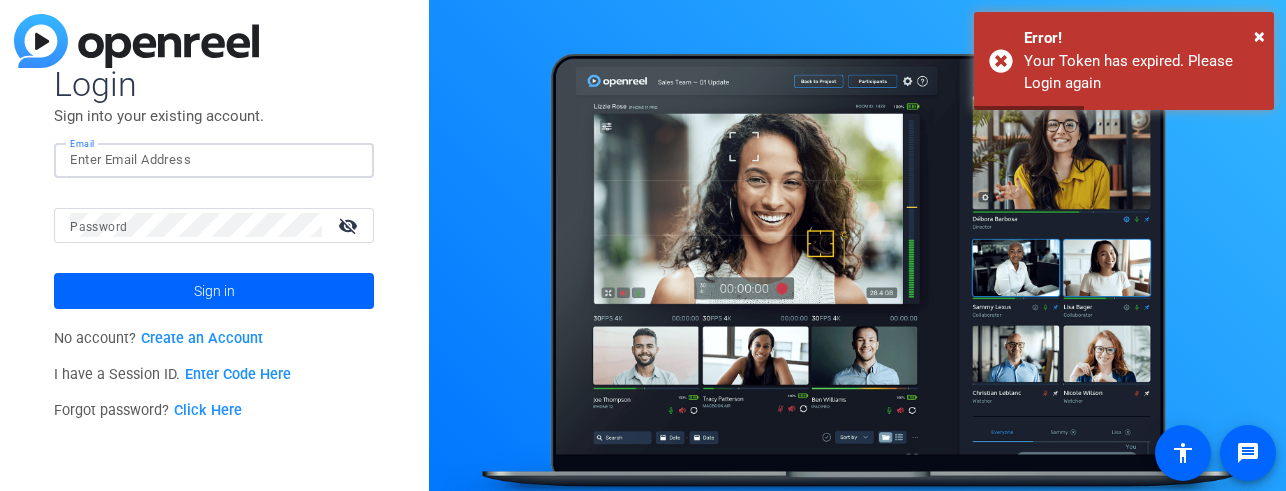click on "Email" at bounding box center (214, 160) 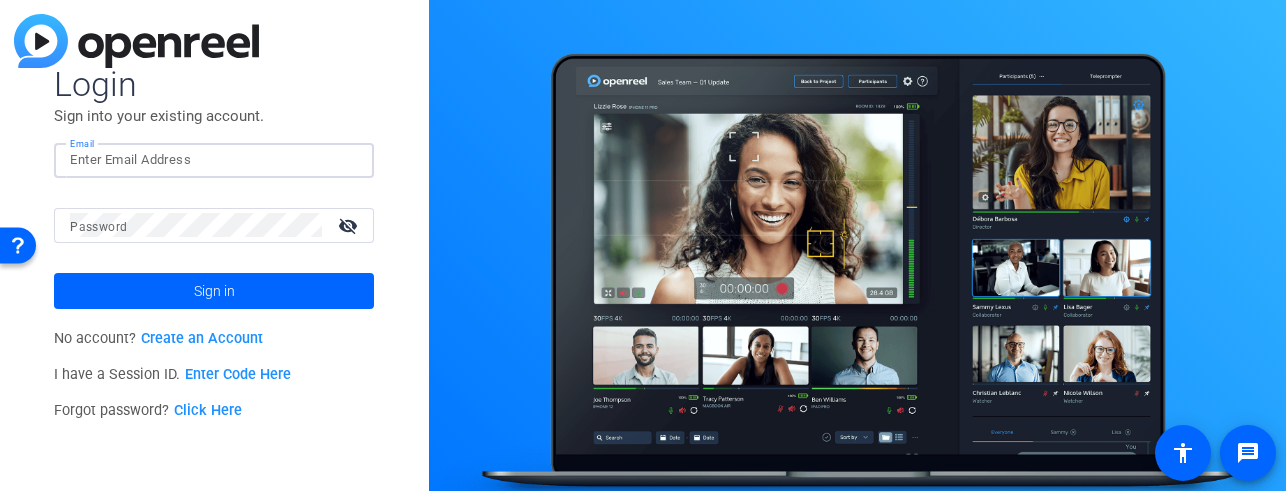 click 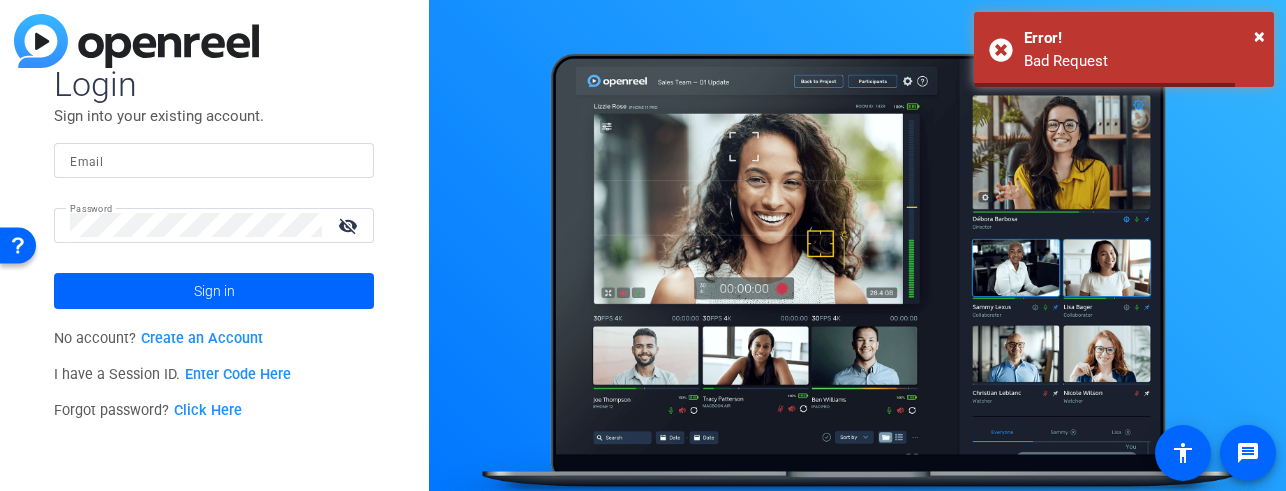 click 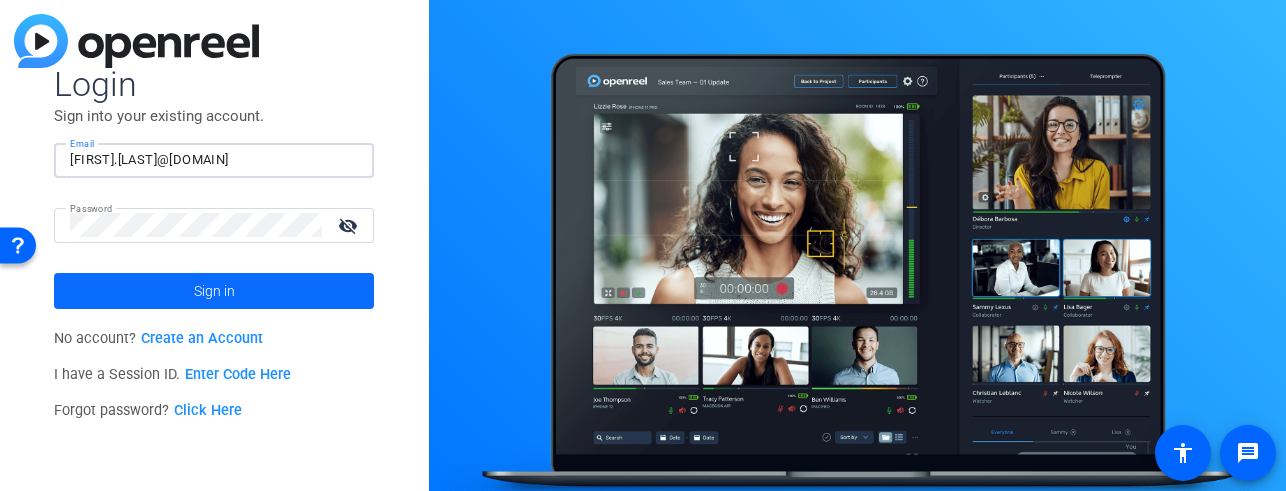 type on "[FIRST].[LAST]@[DOMAIN]" 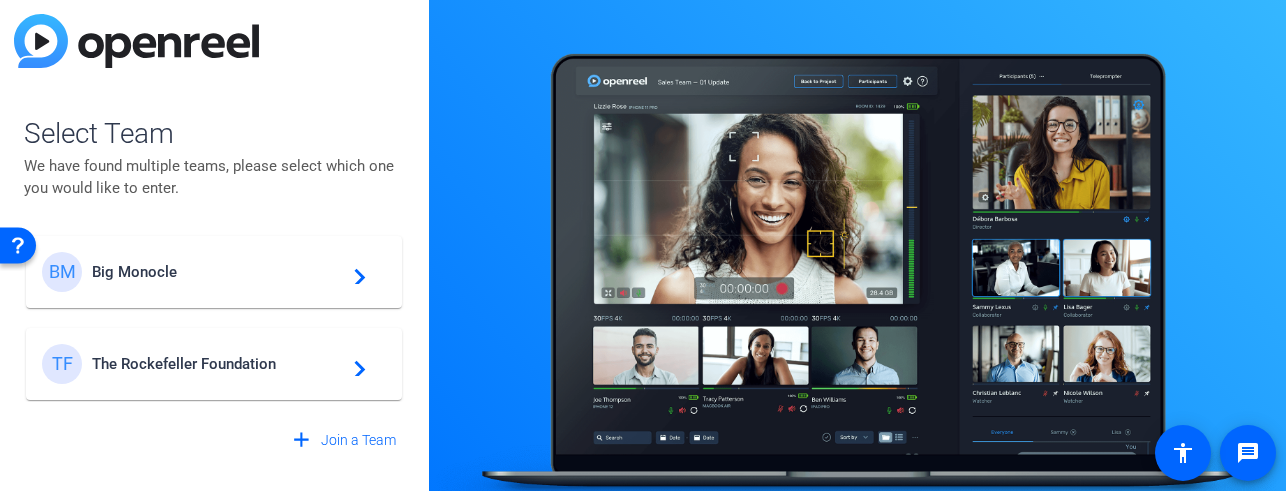 click on "TF [ORGANIZATION] navigate_next" 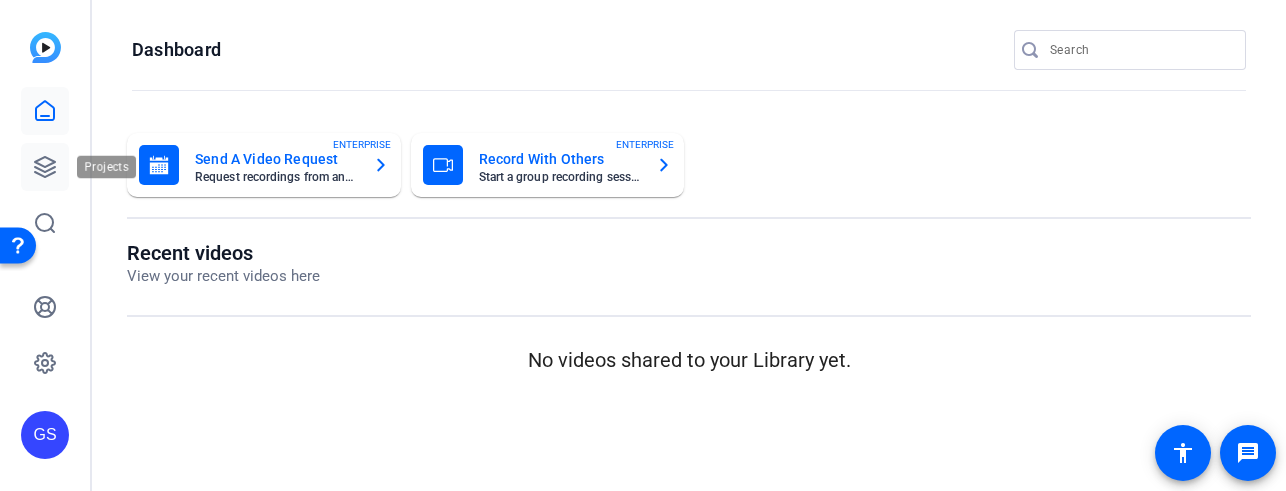 click 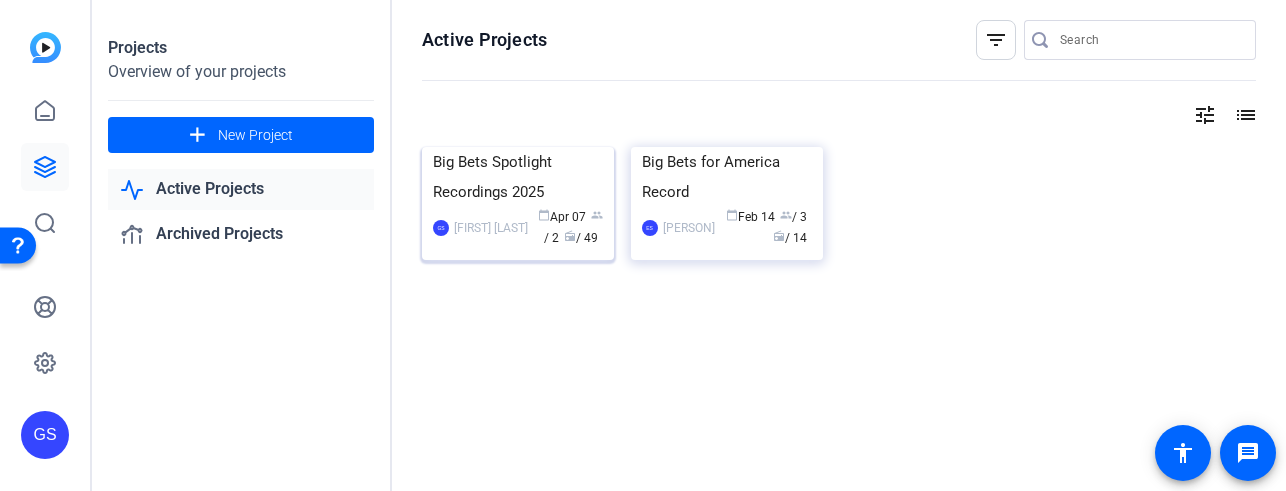 click on "Big Bets Spotlight Recordings 2025" 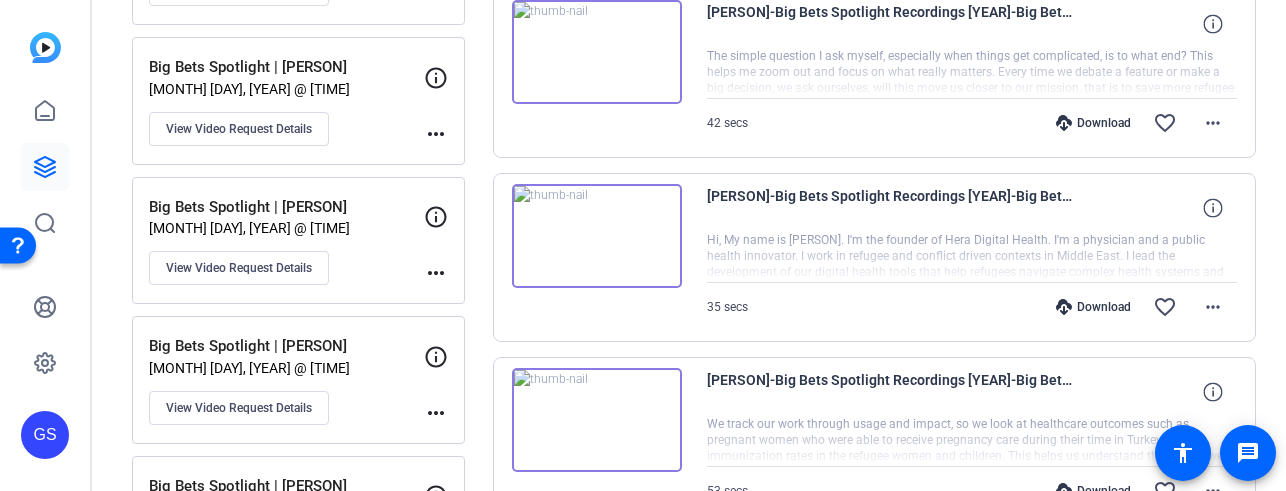 scroll, scrollTop: 853, scrollLeft: 0, axis: vertical 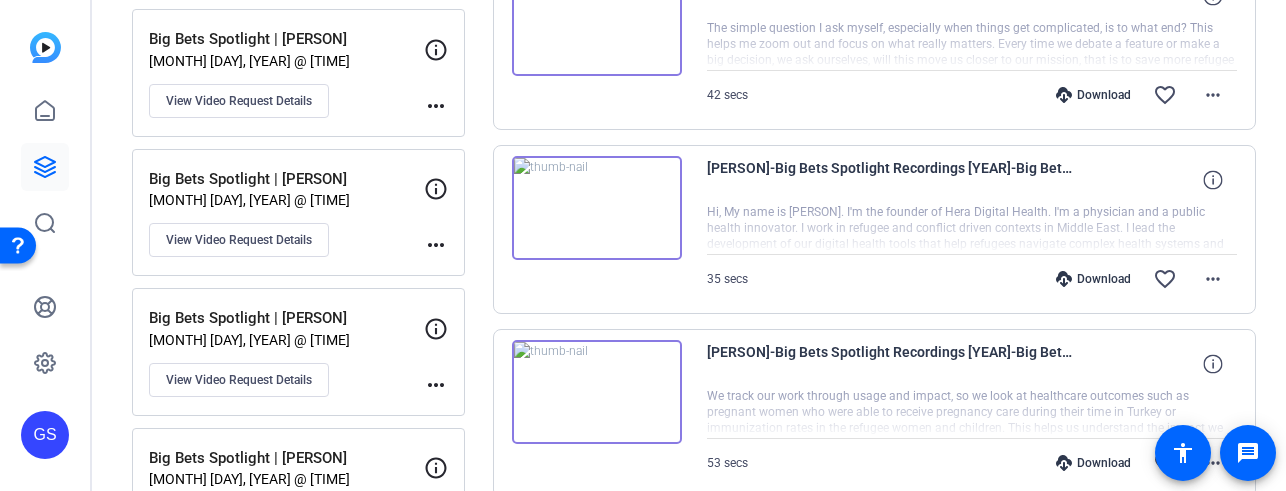 click on "[MONTH] [DAY], [YEAR] @ [TIME]" 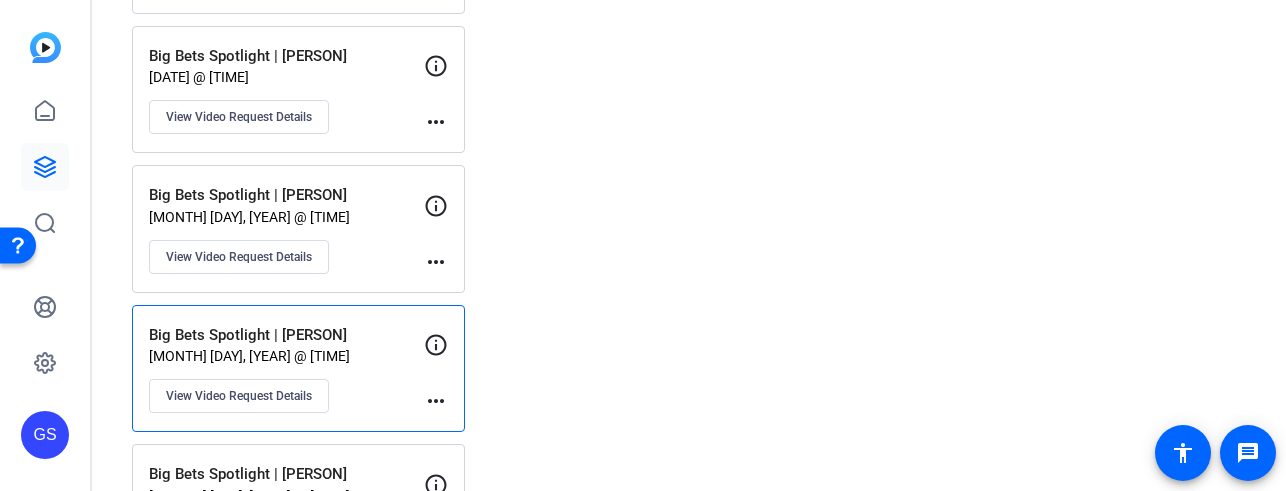 scroll, scrollTop: 699, scrollLeft: 0, axis: vertical 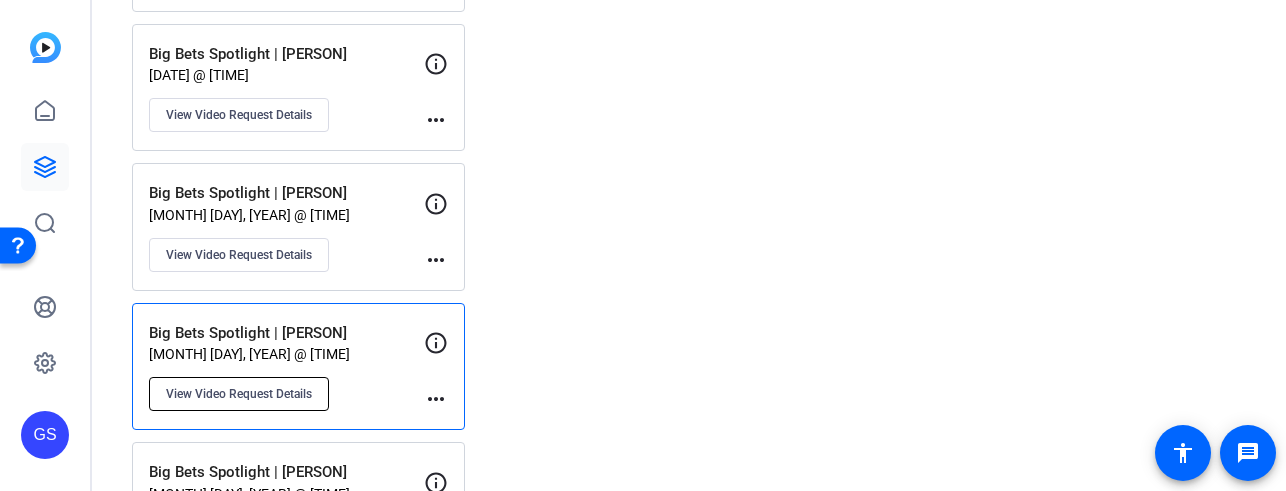 click on "View Video Request Details" 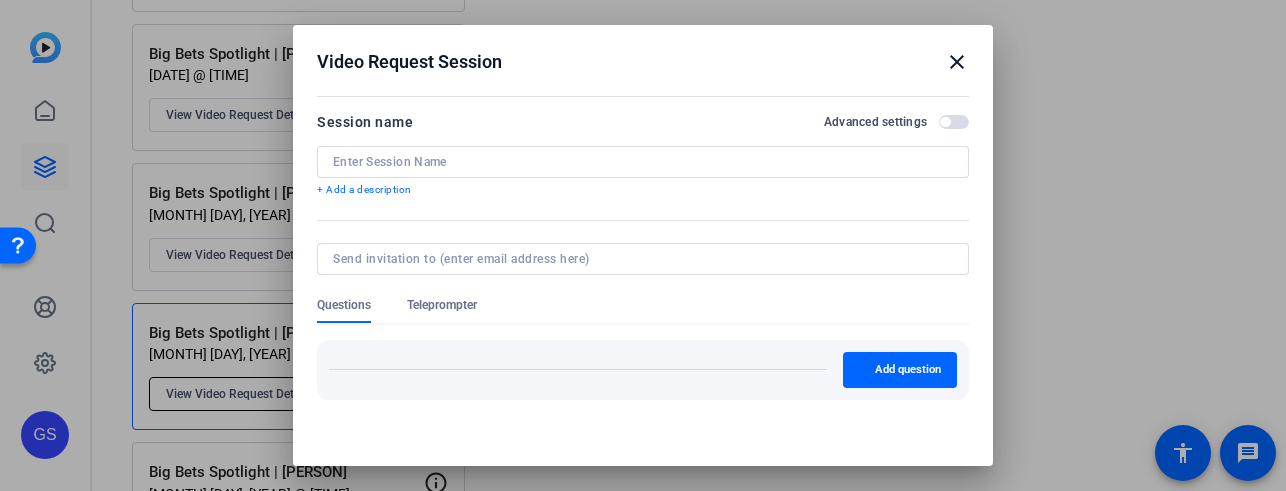 type on "Big Bets Spotlight | [PERSON]" 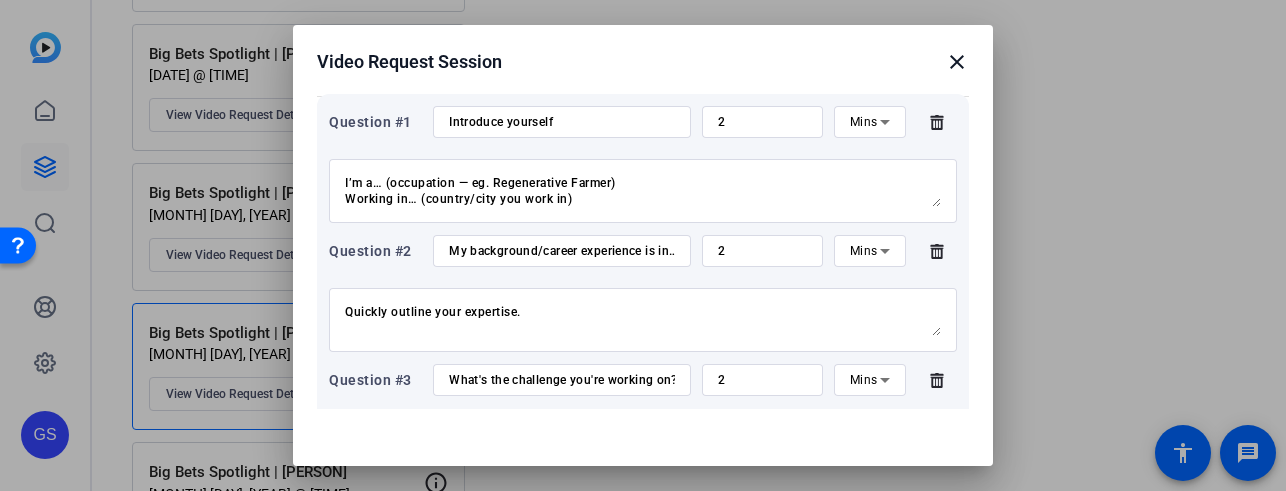 scroll, scrollTop: 252, scrollLeft: 0, axis: vertical 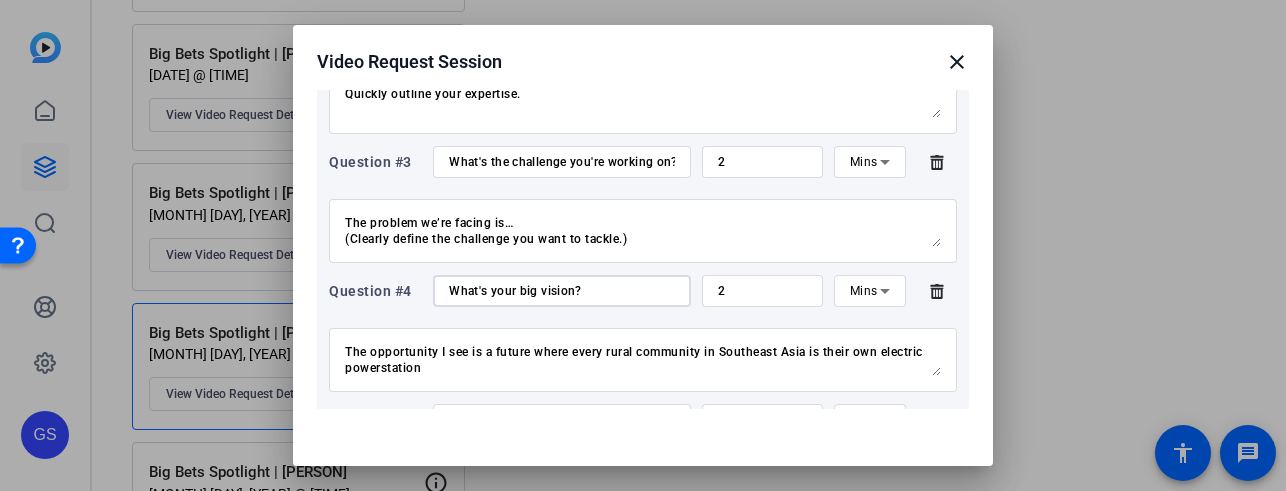 click on "What's your big vision?" at bounding box center [562, 291] 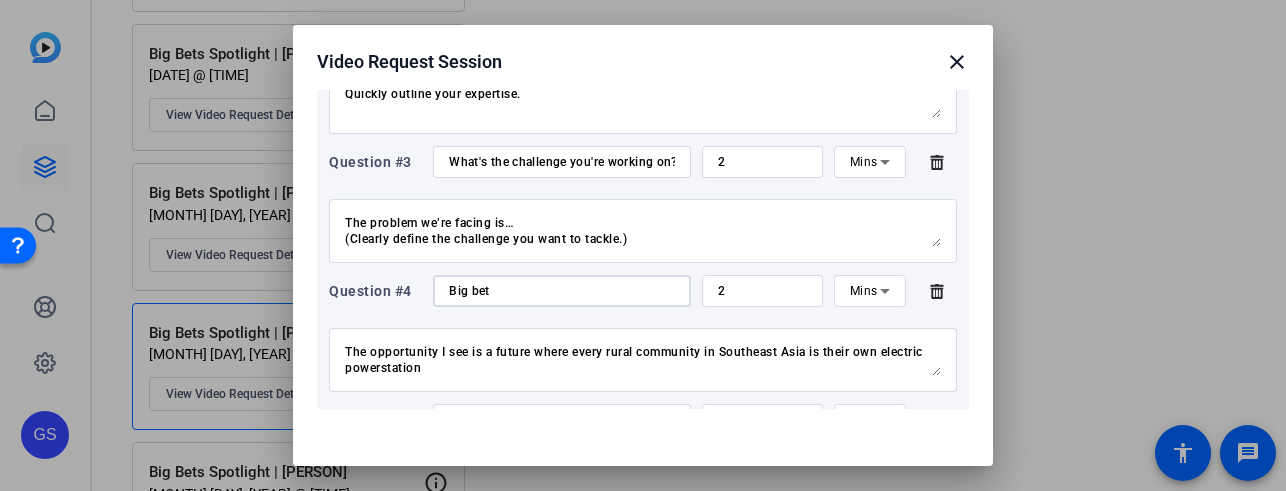 click on "Big bet" at bounding box center [562, 291] 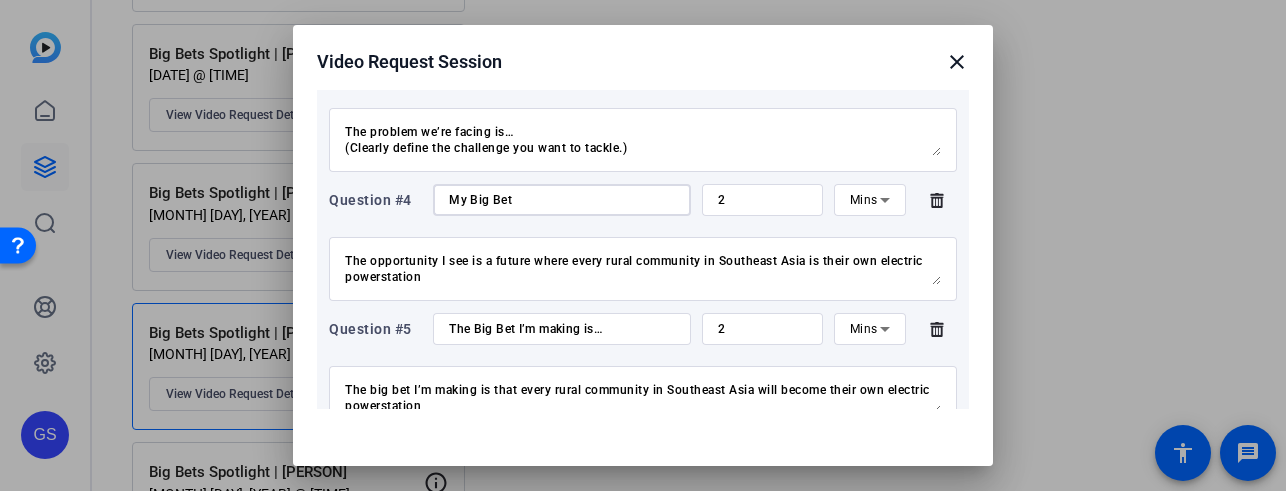 scroll, scrollTop: 590, scrollLeft: 0, axis: vertical 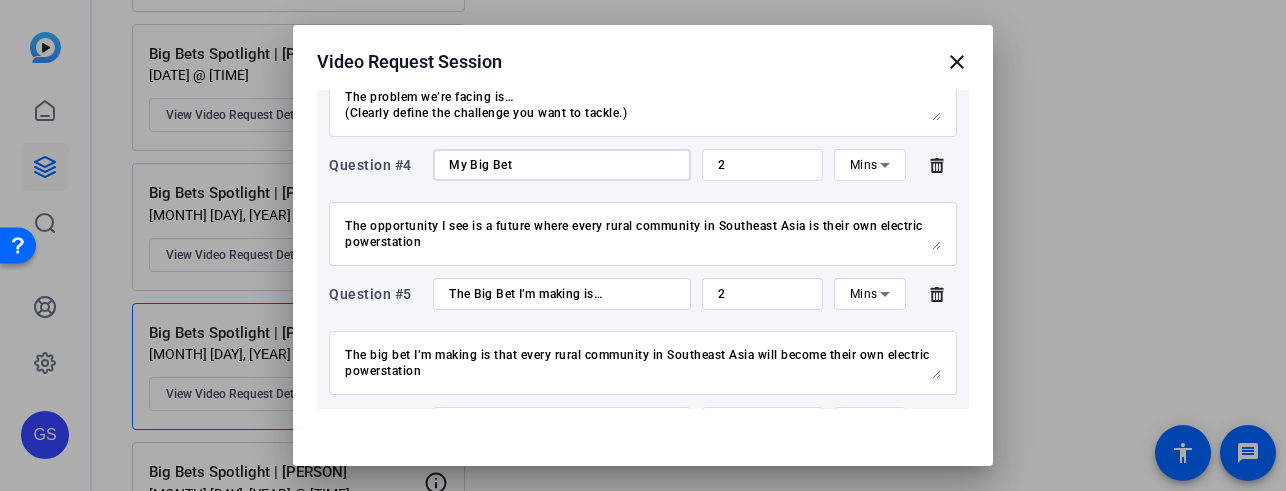 type on "My Big Bet" 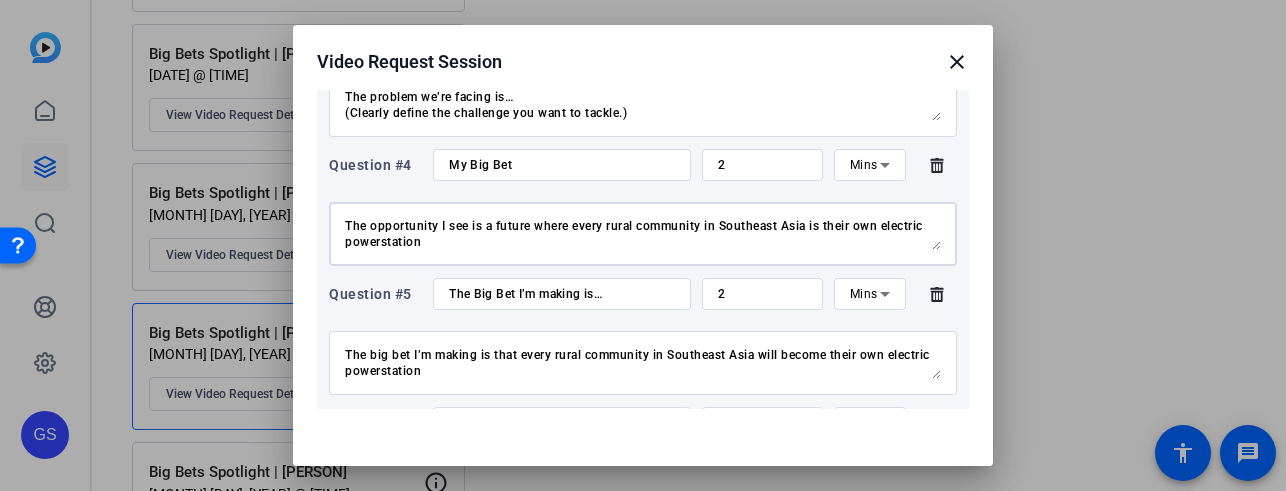 scroll, scrollTop: 0, scrollLeft: 0, axis: both 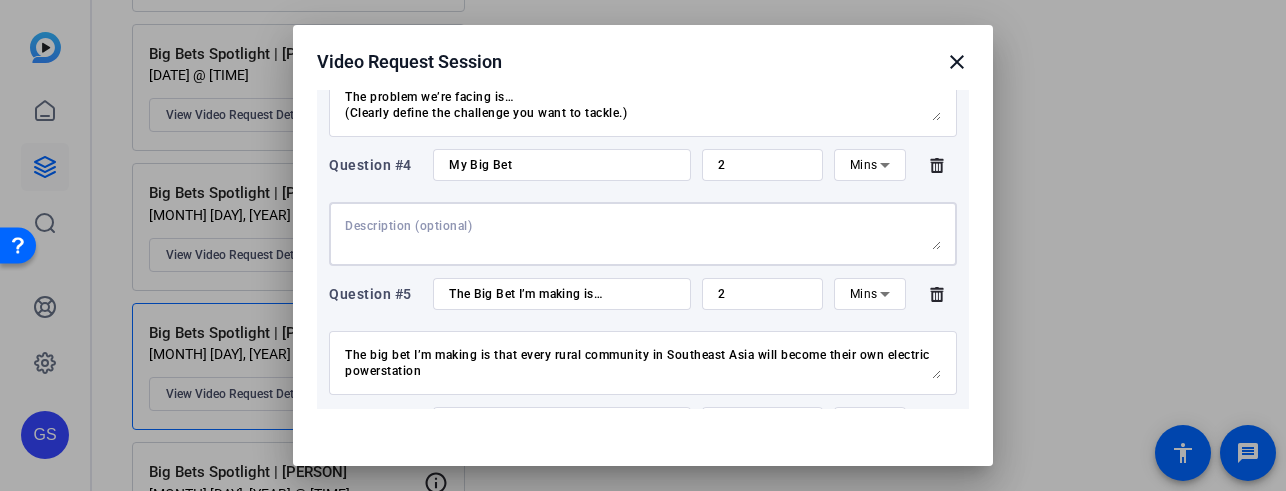 type 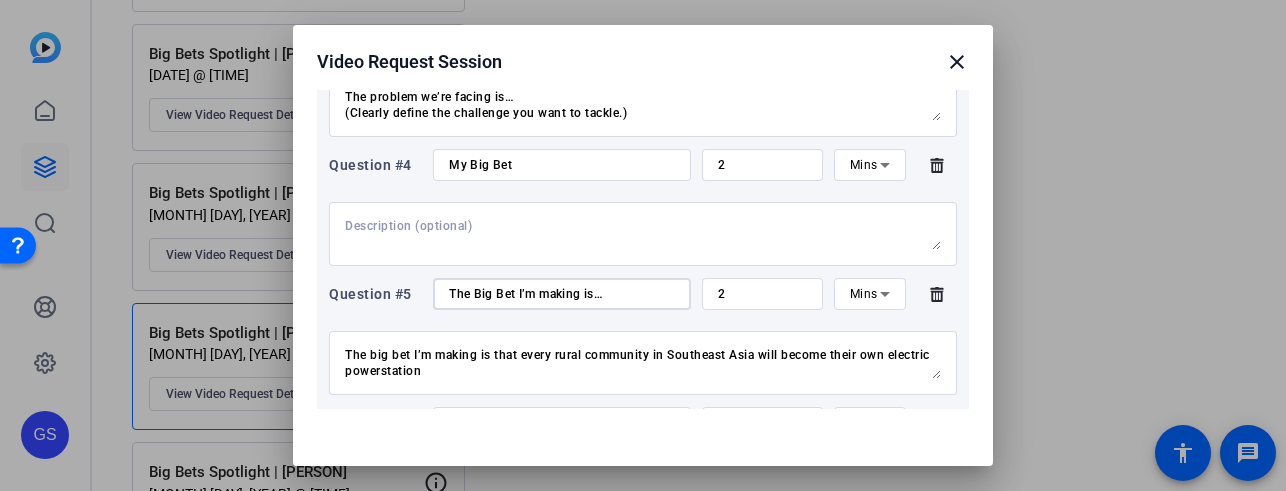 click on "The Big Bet I’m making is…" at bounding box center (562, 294) 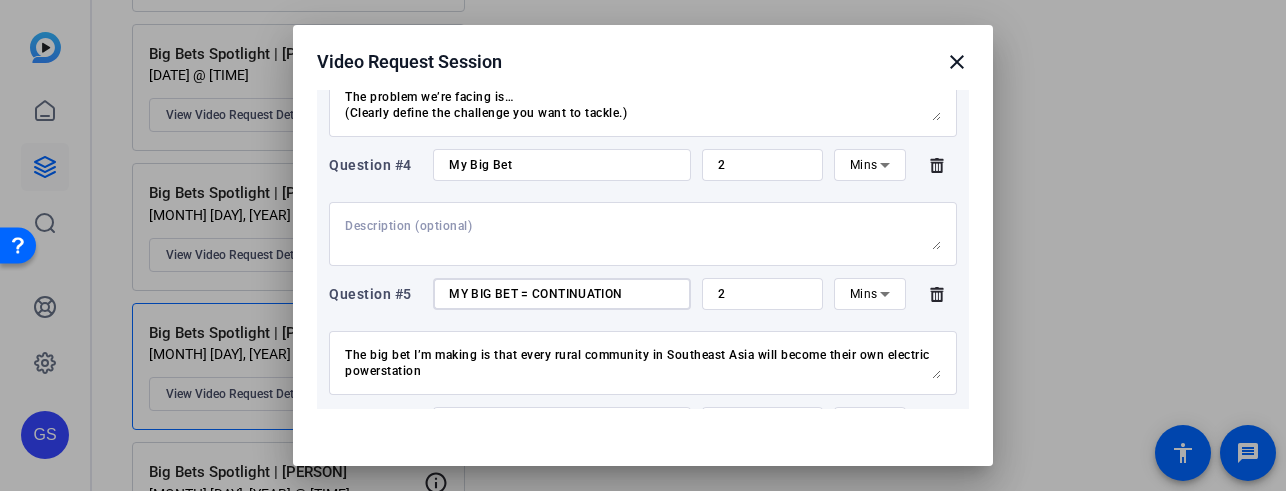 type on "MY BIG BET = CONTINUATION" 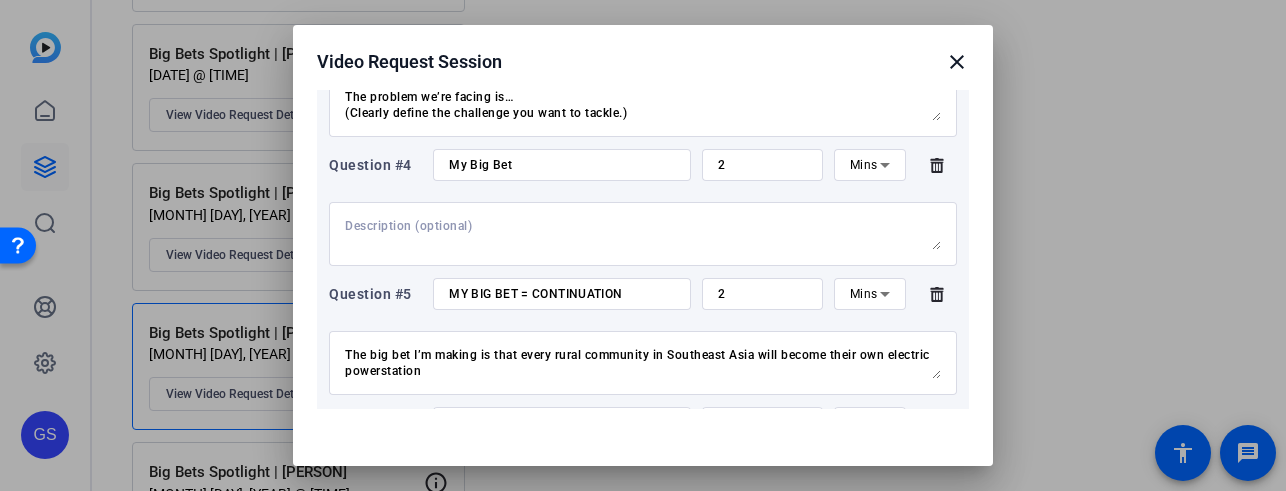 drag, startPoint x: 342, startPoint y: 351, endPoint x: 692, endPoint y: 381, distance: 351.28336 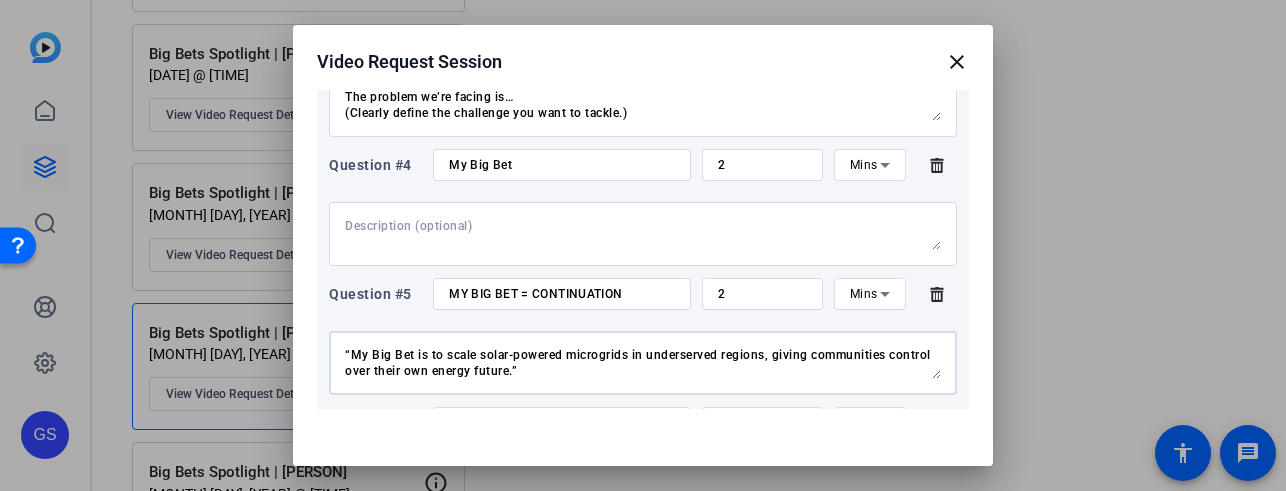 type on "The big bet I’m making is that every rural community in Southeast Asia will become their own electric powerstation
“My Big Bet is to scale solar-powered microgrids in underserved regions, giving communities control over their own energy future.”" 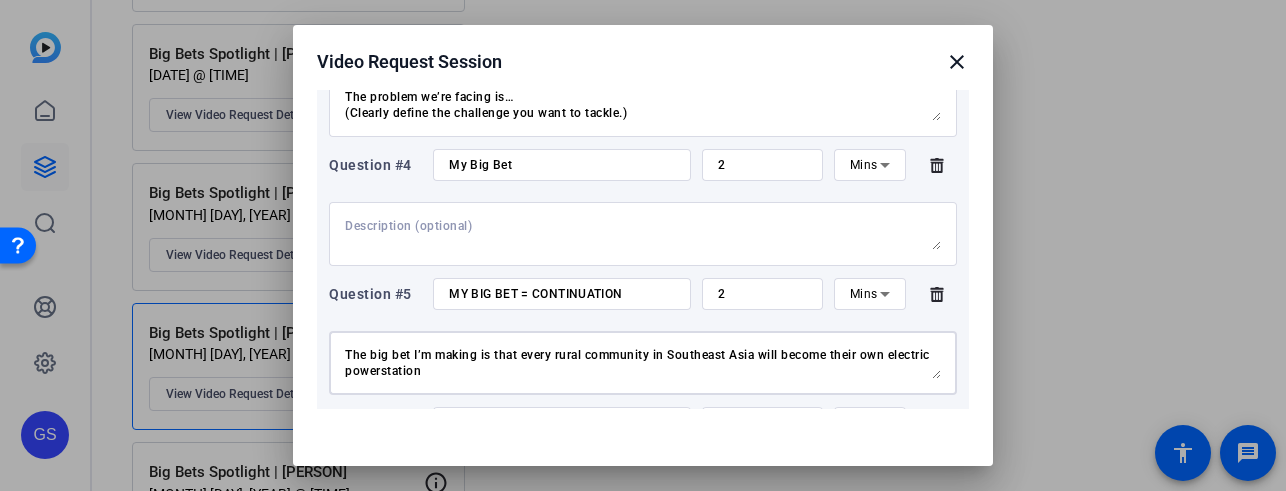 drag, startPoint x: 582, startPoint y: 367, endPoint x: 312, endPoint y: 330, distance: 272.5234 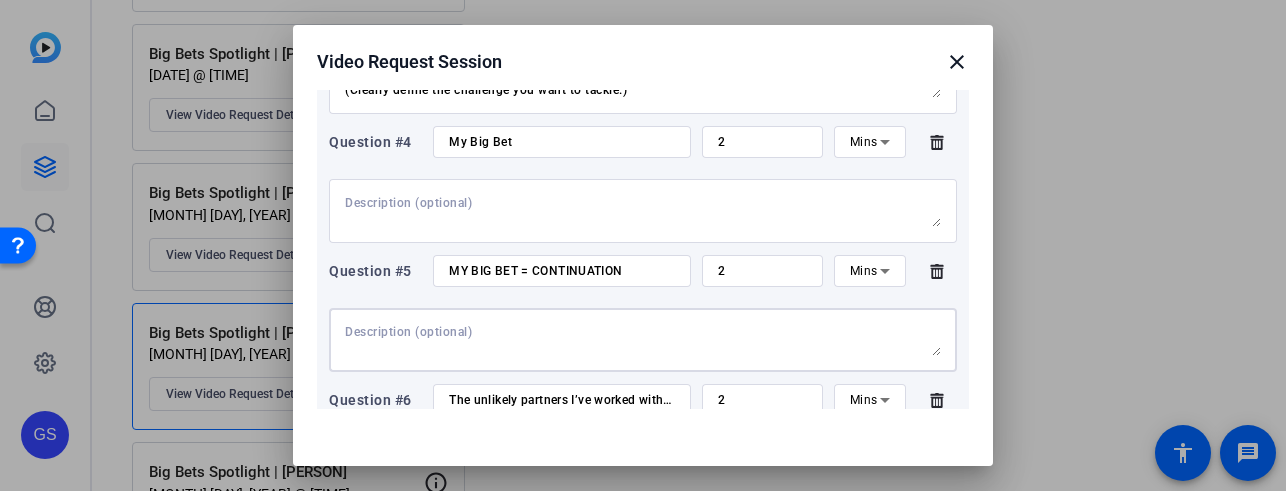 scroll, scrollTop: 619, scrollLeft: 0, axis: vertical 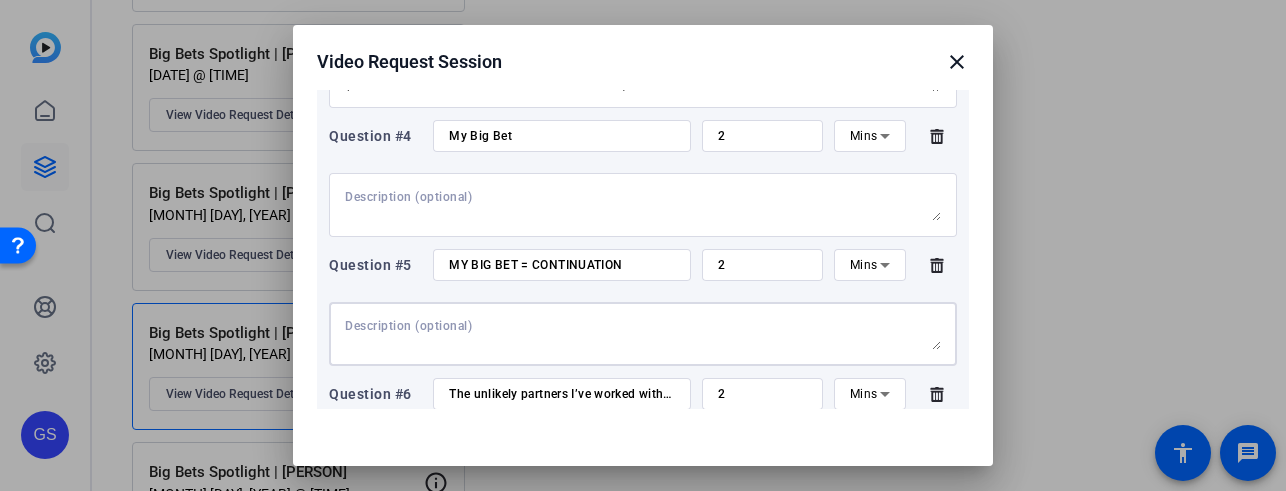type 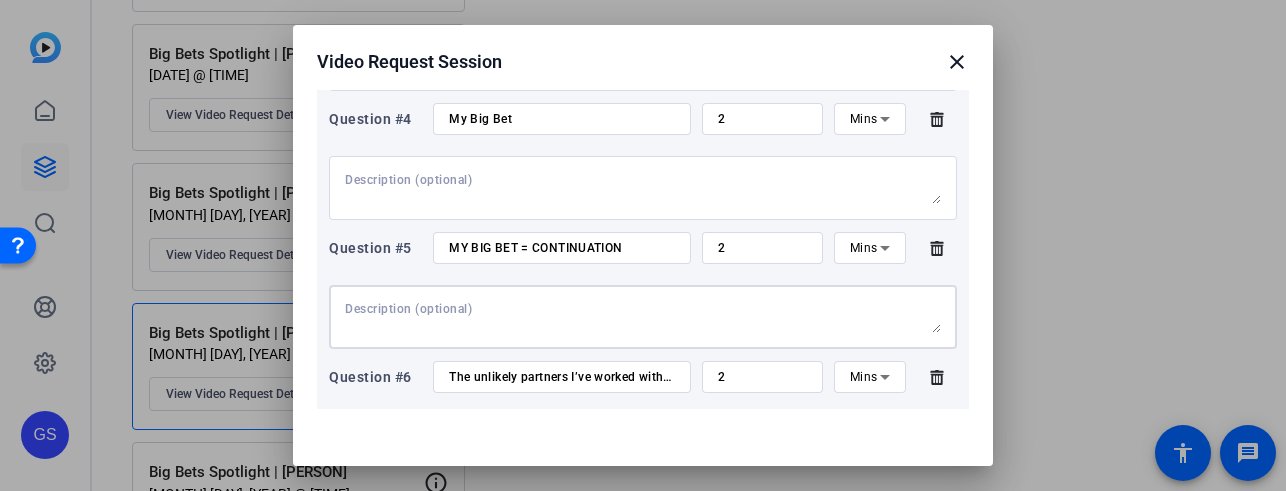 scroll, scrollTop: 659, scrollLeft: 0, axis: vertical 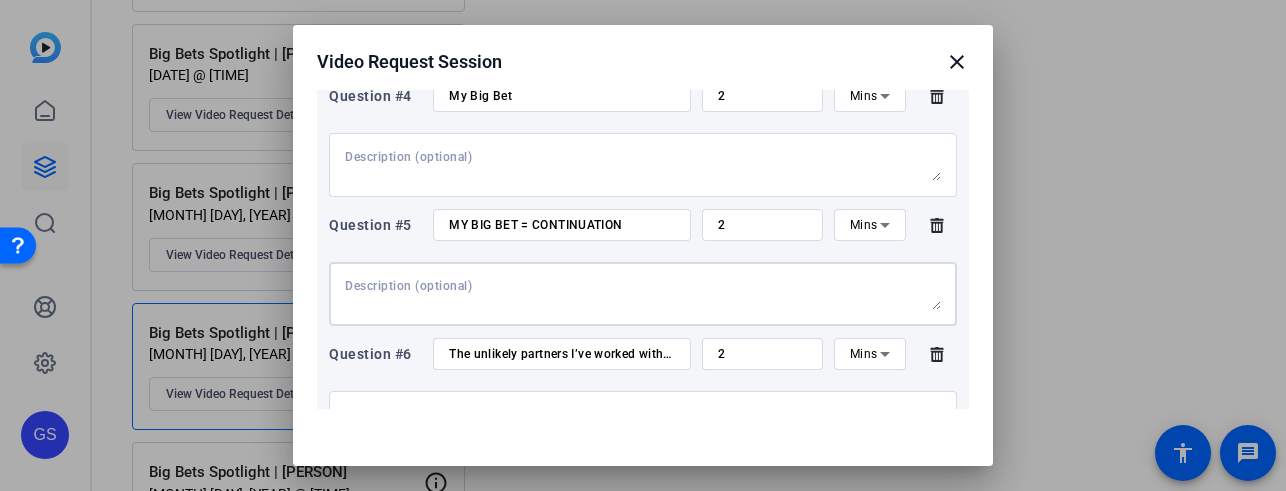 click on "The unlikely partners I’ve worked with…" at bounding box center [562, 354] 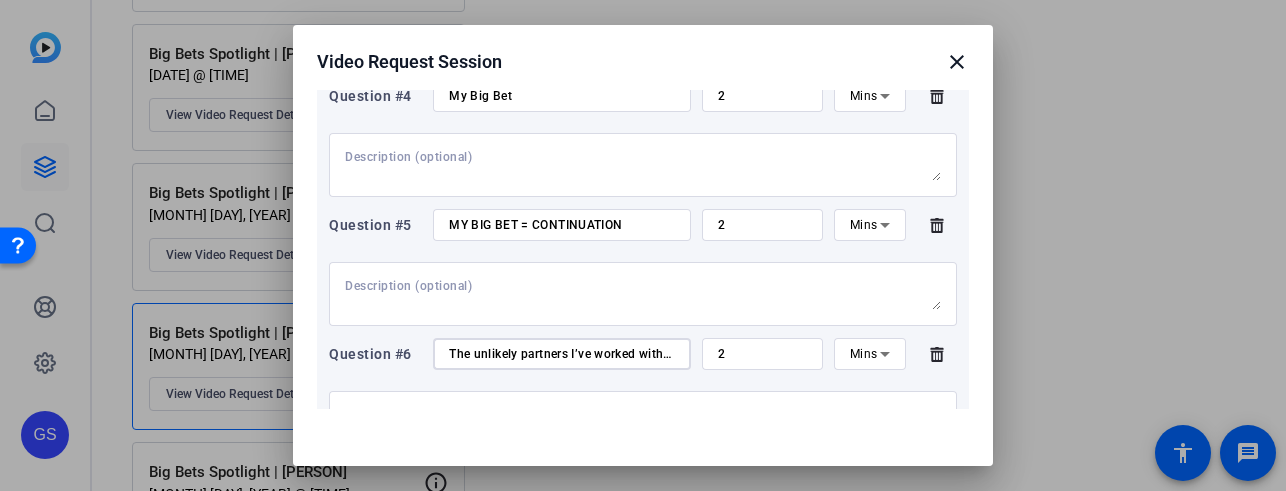 click on "The unlikely partners I’ve worked with…" at bounding box center (562, 354) 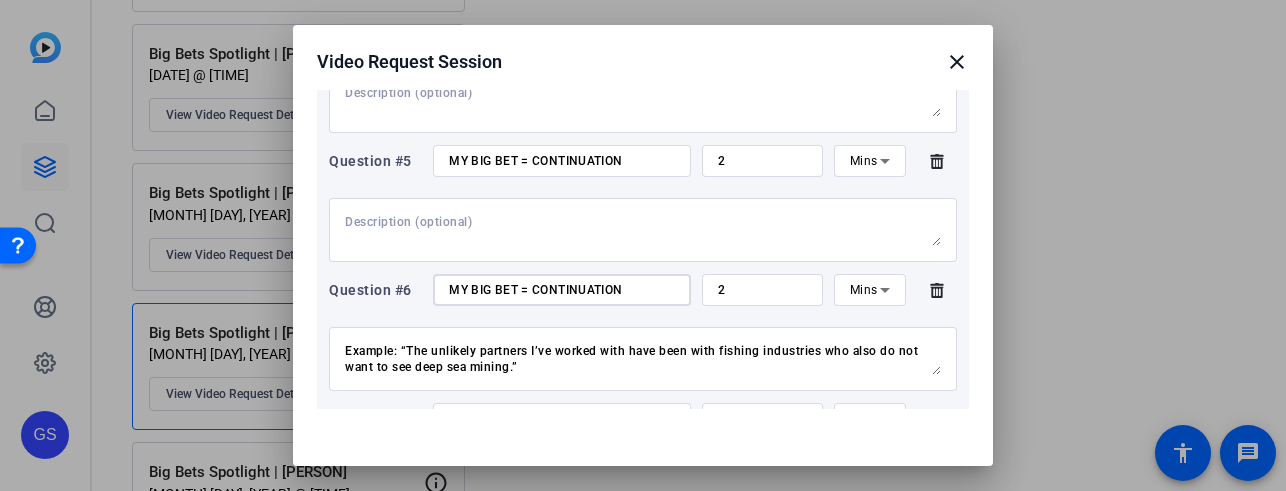 scroll, scrollTop: 786, scrollLeft: 0, axis: vertical 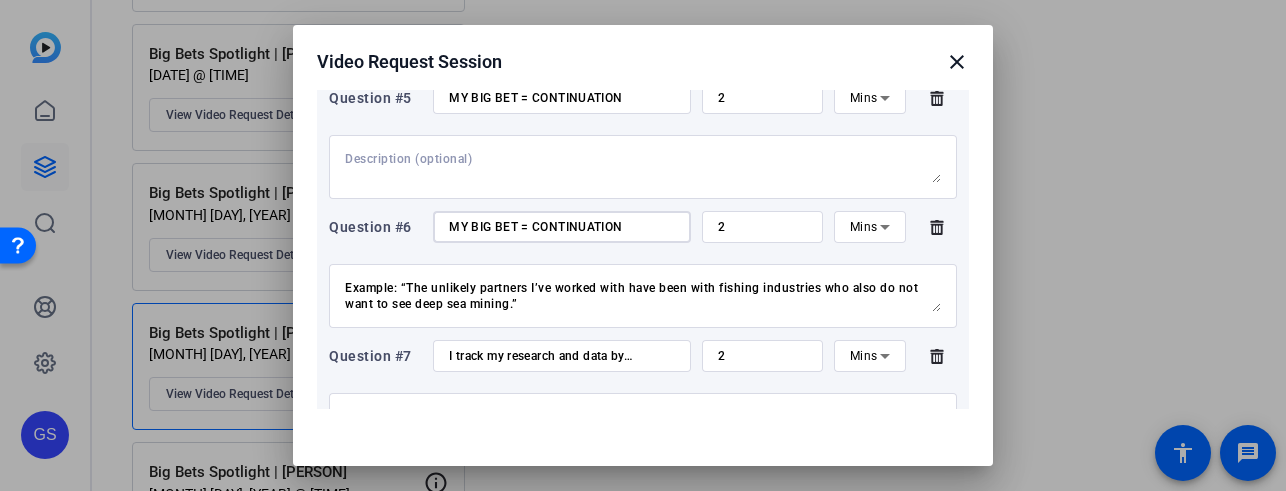 type on "MY BIG BET = CONTINUATION" 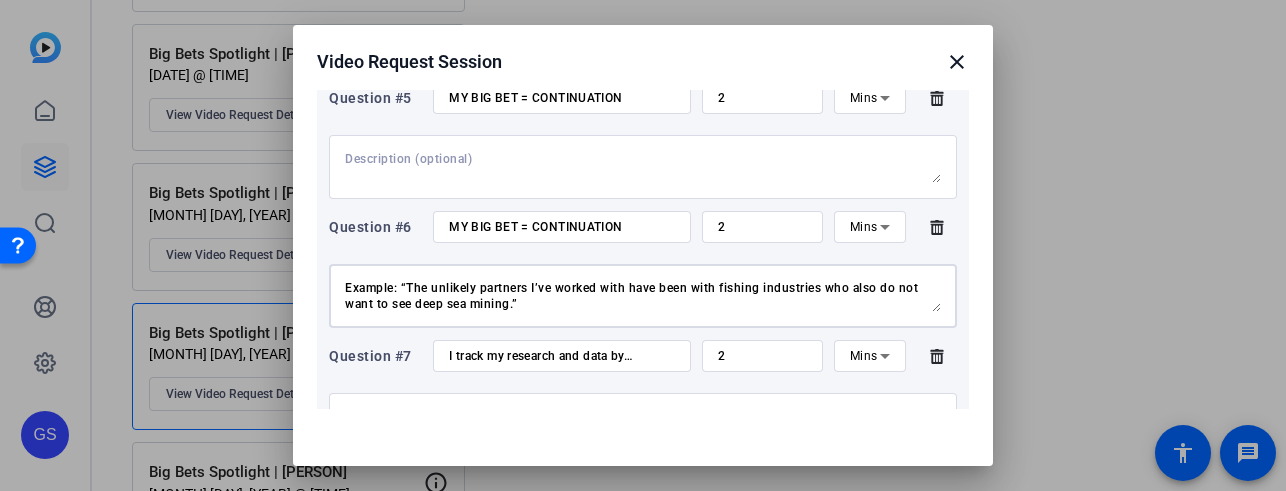 drag, startPoint x: 347, startPoint y: 288, endPoint x: 626, endPoint y: 342, distance: 284.17776 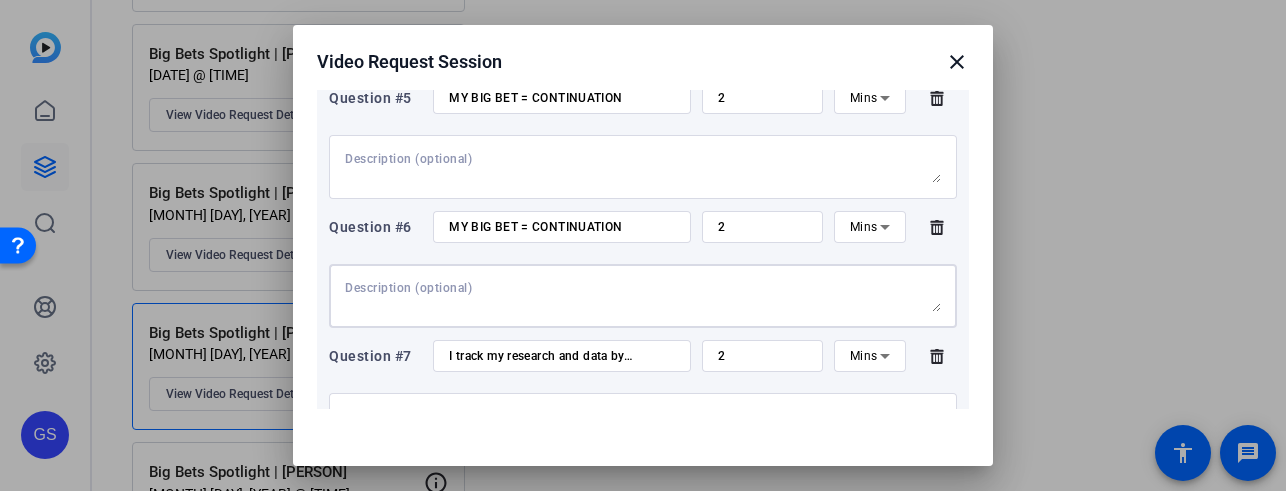 type 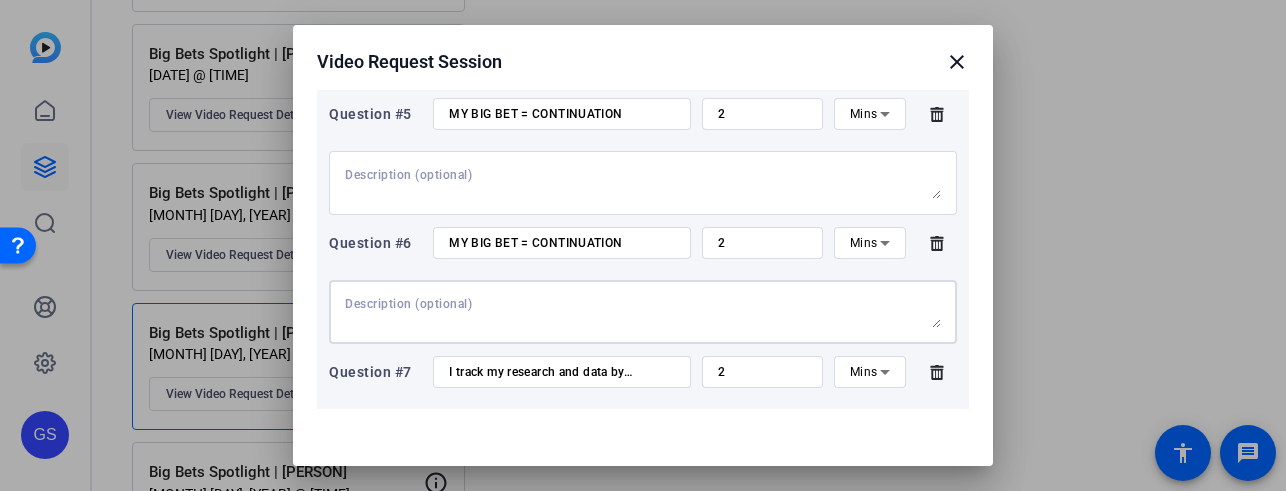 scroll, scrollTop: 774, scrollLeft: 0, axis: vertical 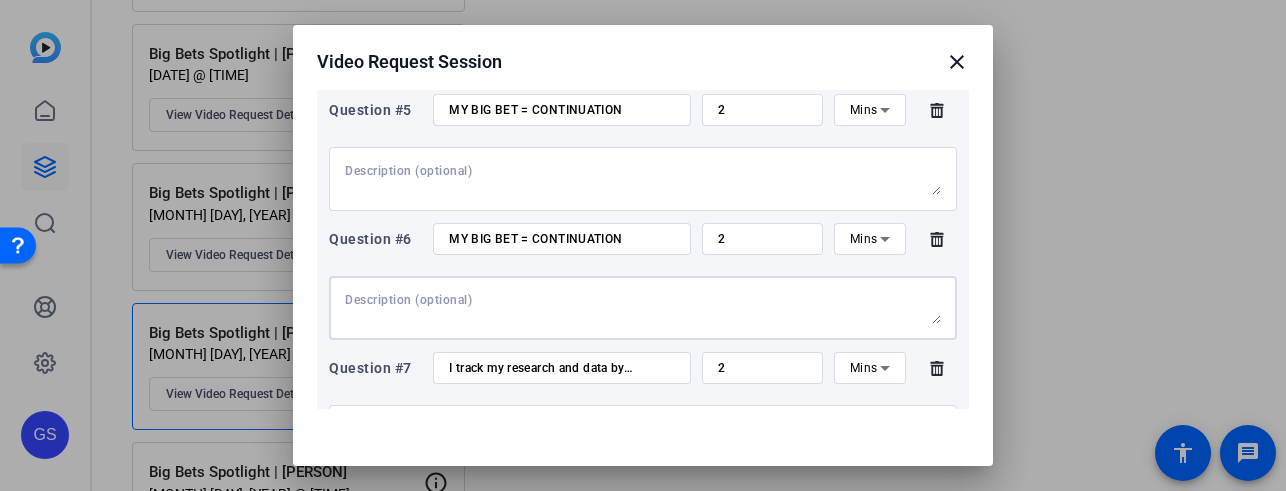 click on "I track my research and data by…" at bounding box center [562, 368] 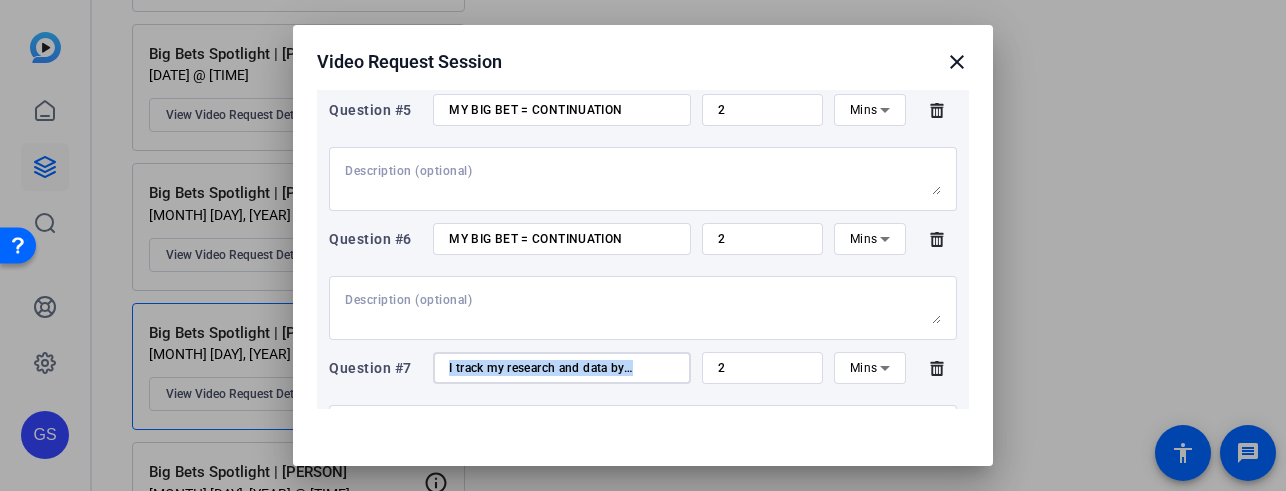 click on "I track my research and data by…" at bounding box center (562, 368) 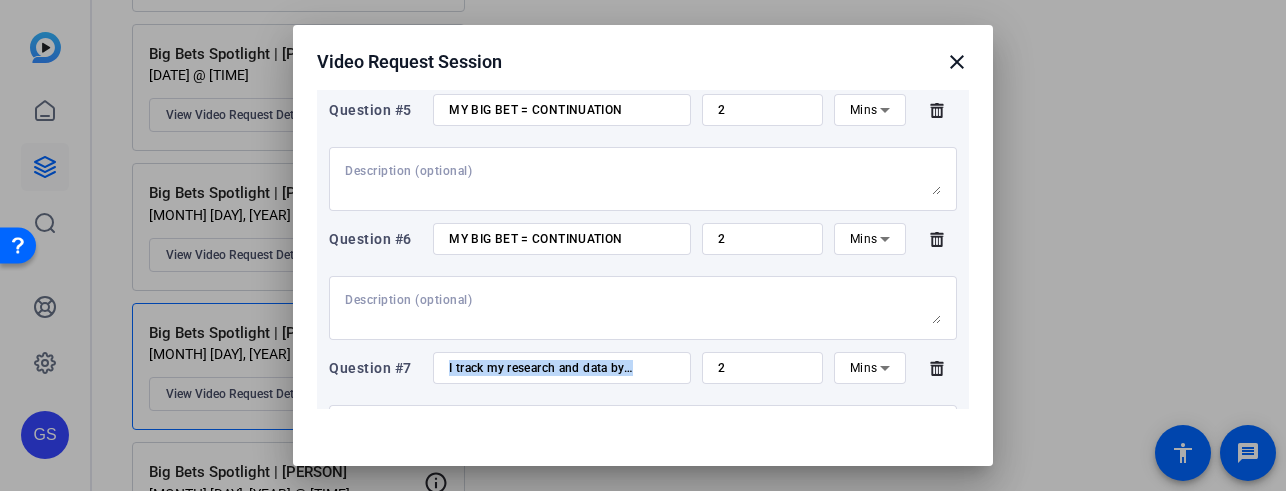 click on "I track my research and data by…" at bounding box center (562, 368) 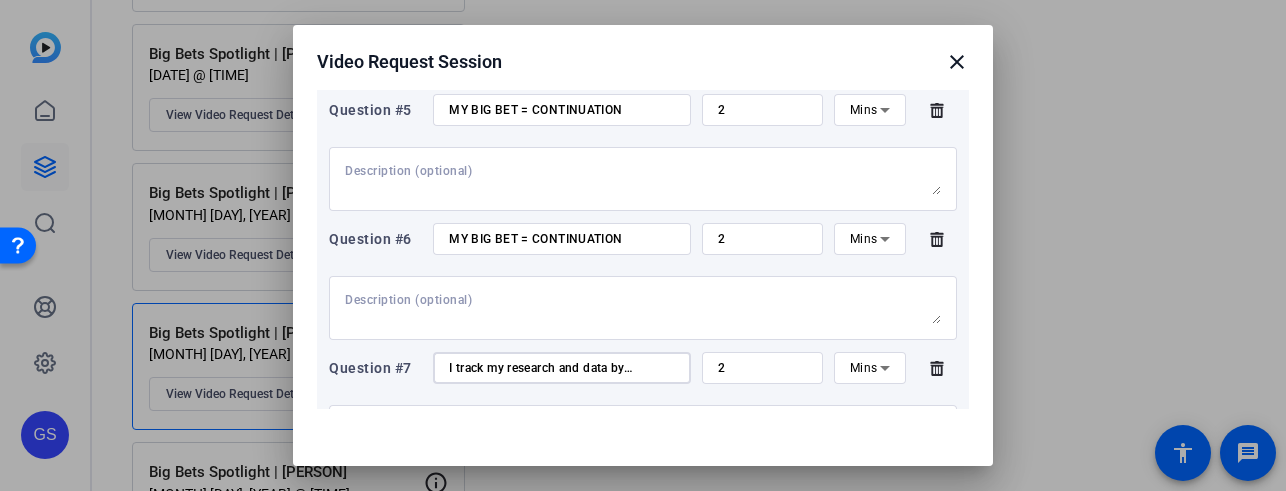 click on "I track my research and data by…" at bounding box center (562, 368) 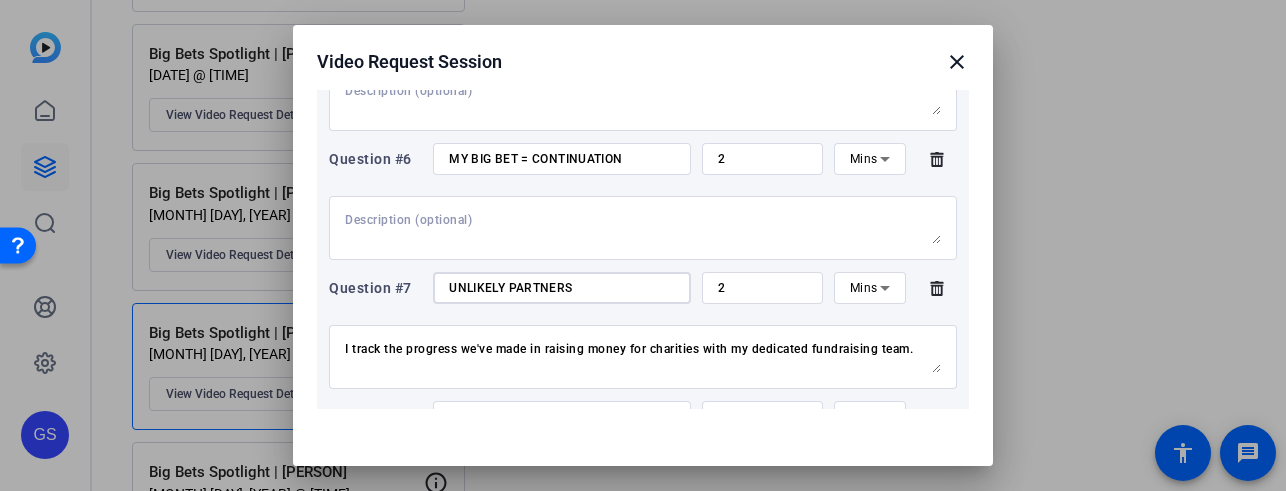 scroll, scrollTop: 889, scrollLeft: 0, axis: vertical 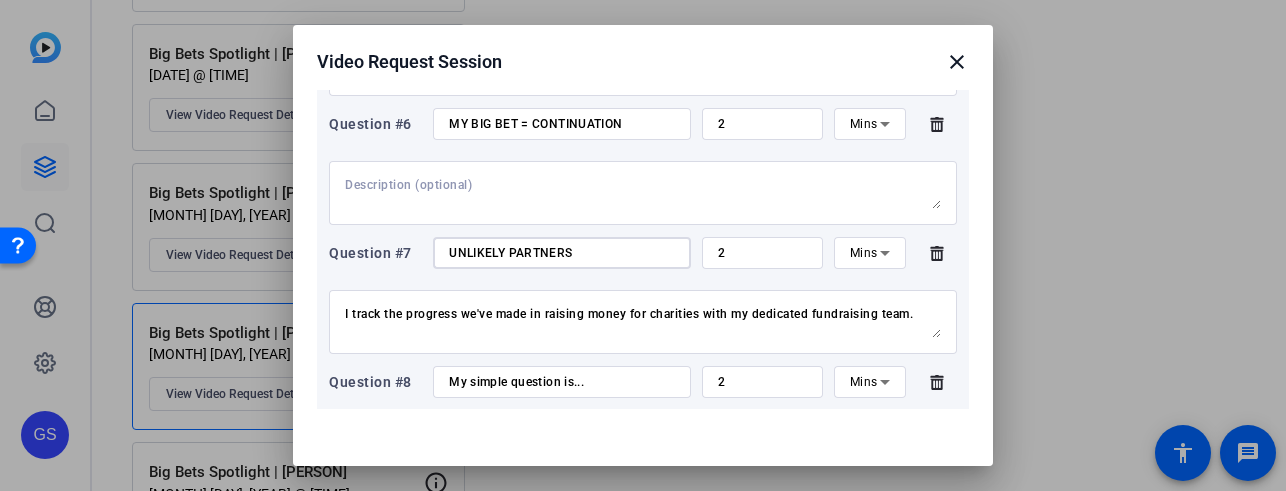 type on "UNLIKELY PARTNERS" 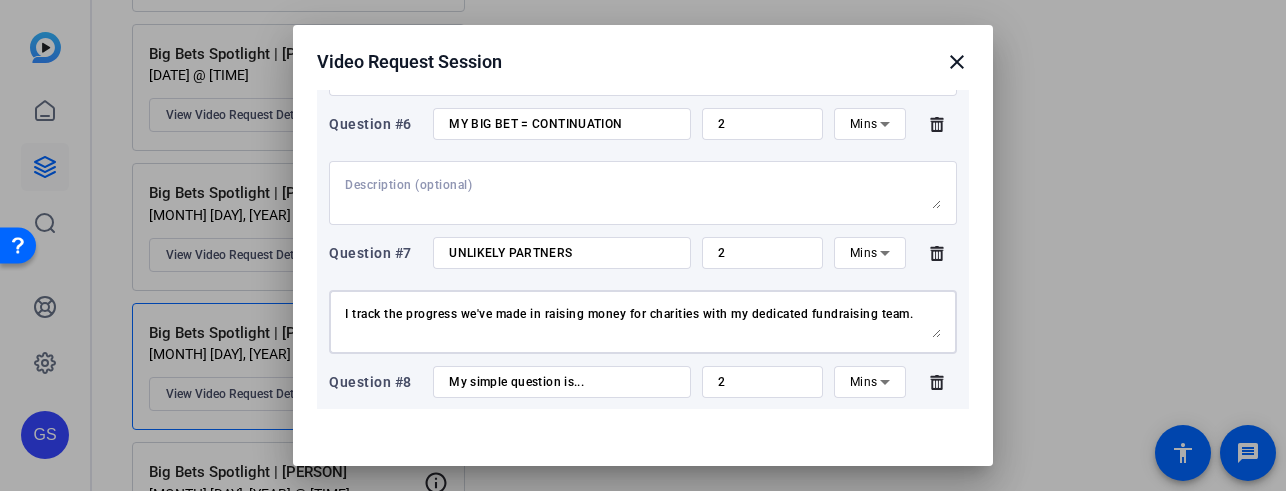 scroll, scrollTop: 32, scrollLeft: 0, axis: vertical 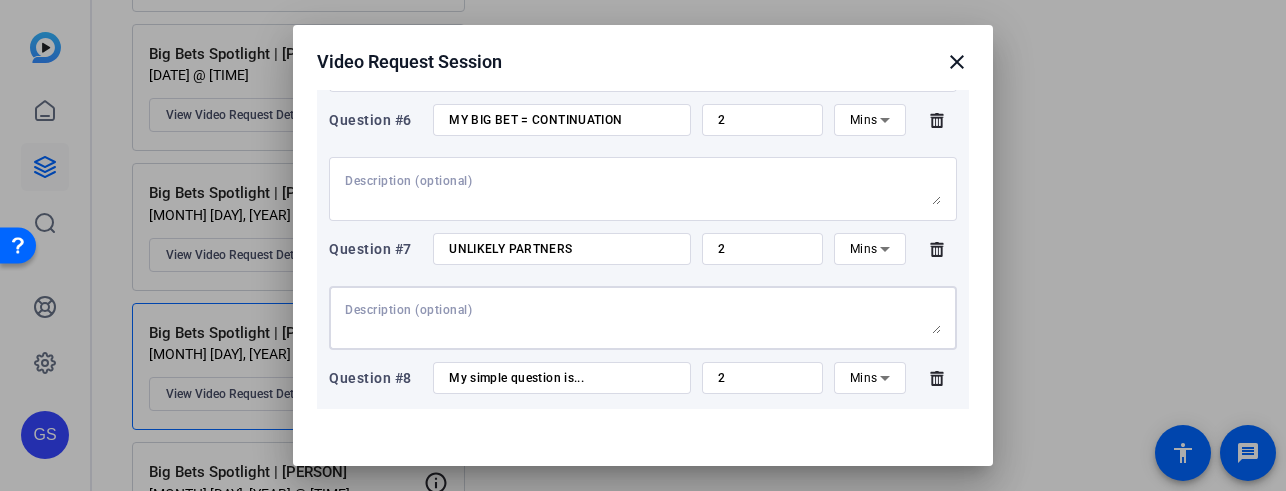 type 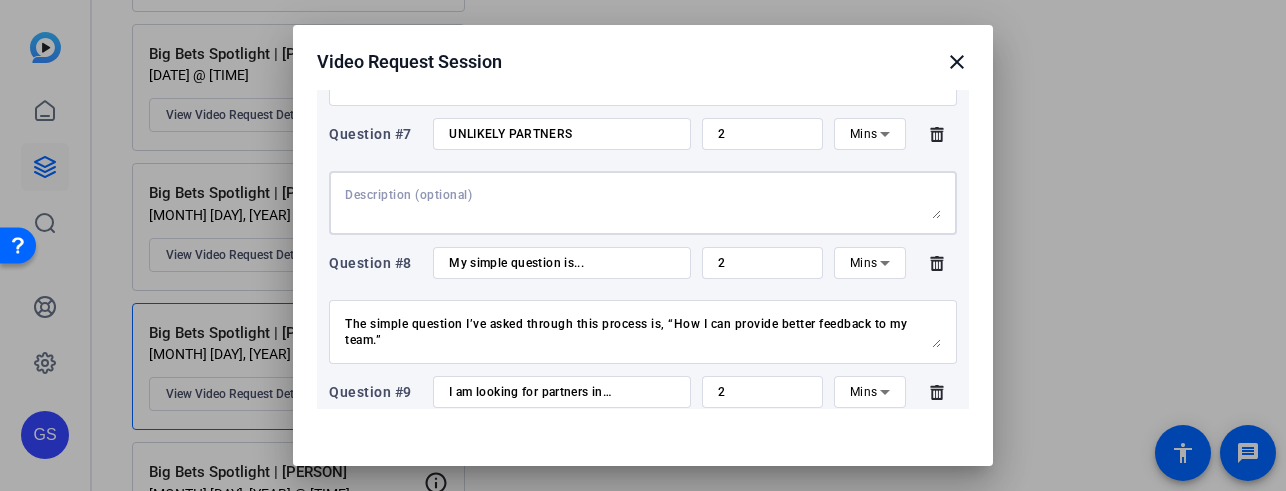 scroll, scrollTop: 1033, scrollLeft: 0, axis: vertical 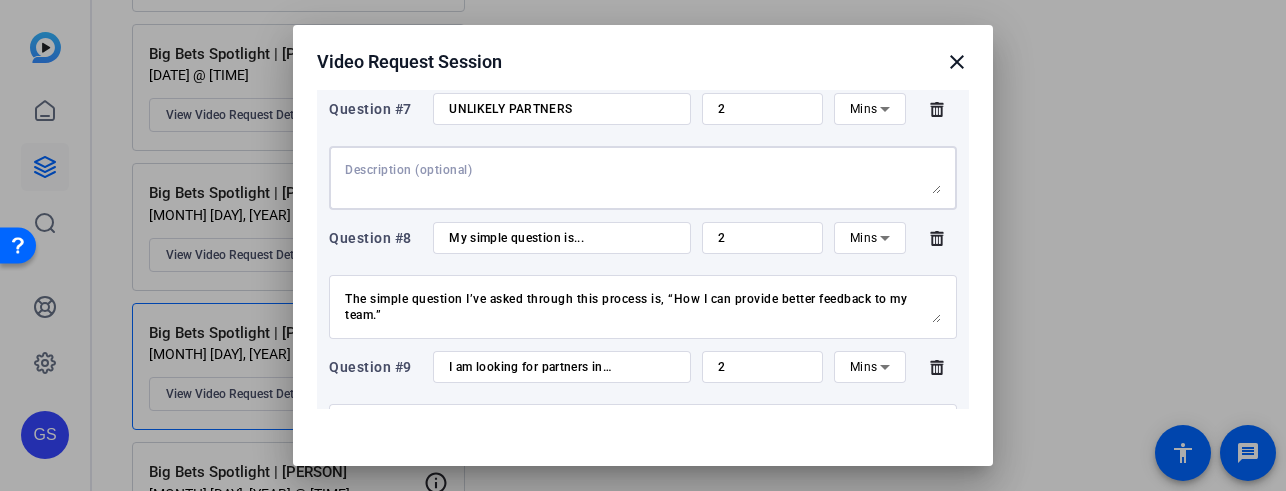 click on "My simple question is..." at bounding box center [562, 238] 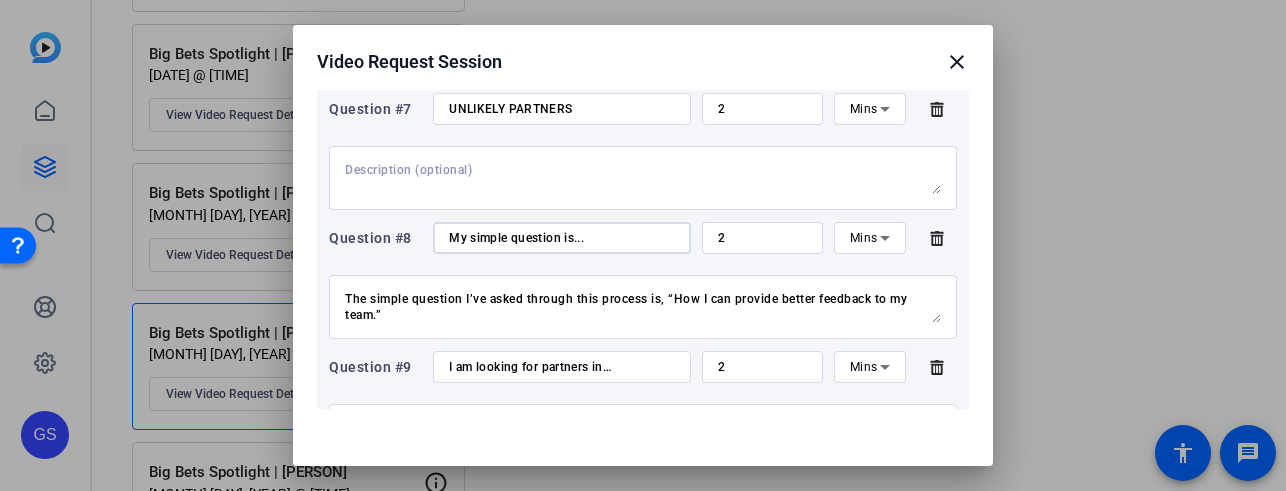 click on "My simple question is..." at bounding box center [562, 238] 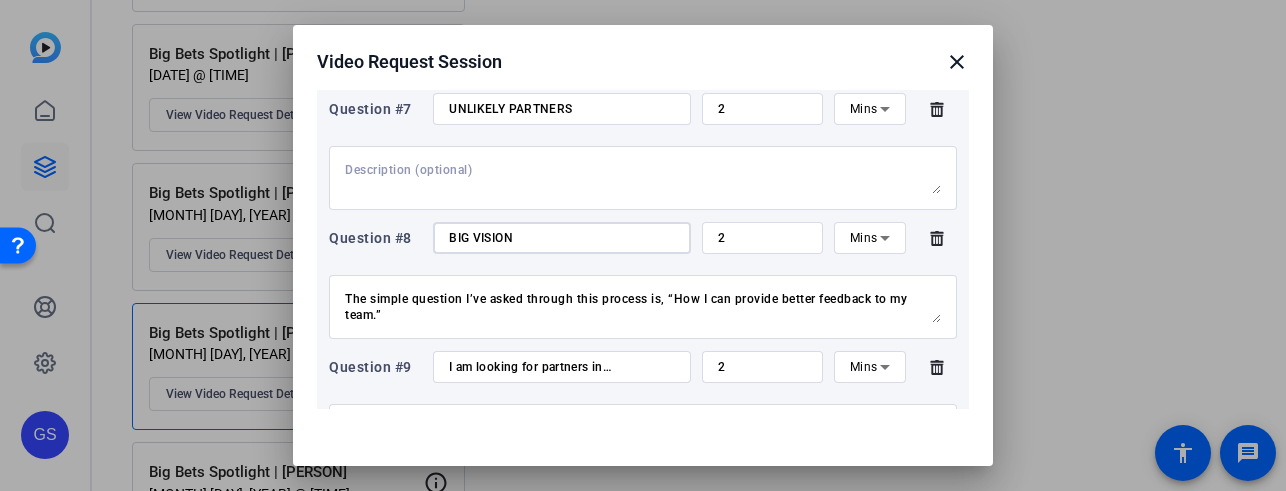type on "BIG VISION" 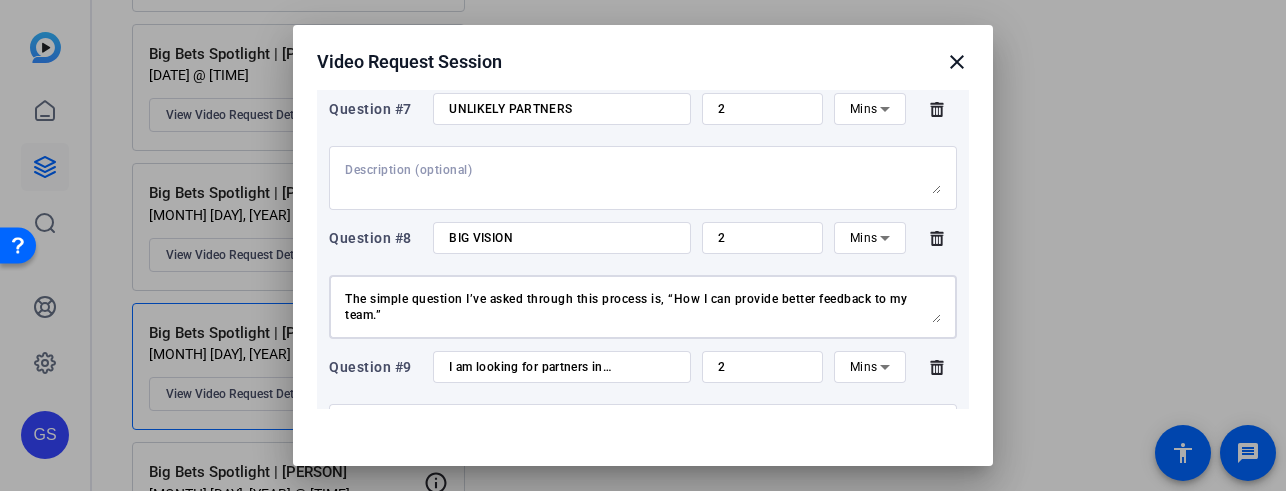 scroll, scrollTop: 0, scrollLeft: 0, axis: both 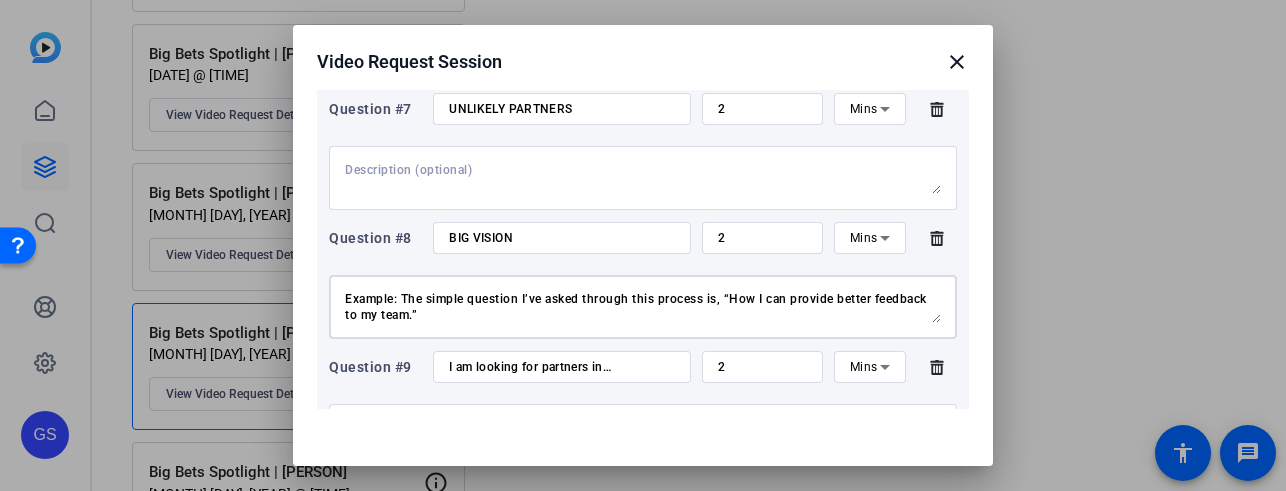 type on "Example: The simple question I’ve asked through this process is, “How I can provide better feedback to my team.”" 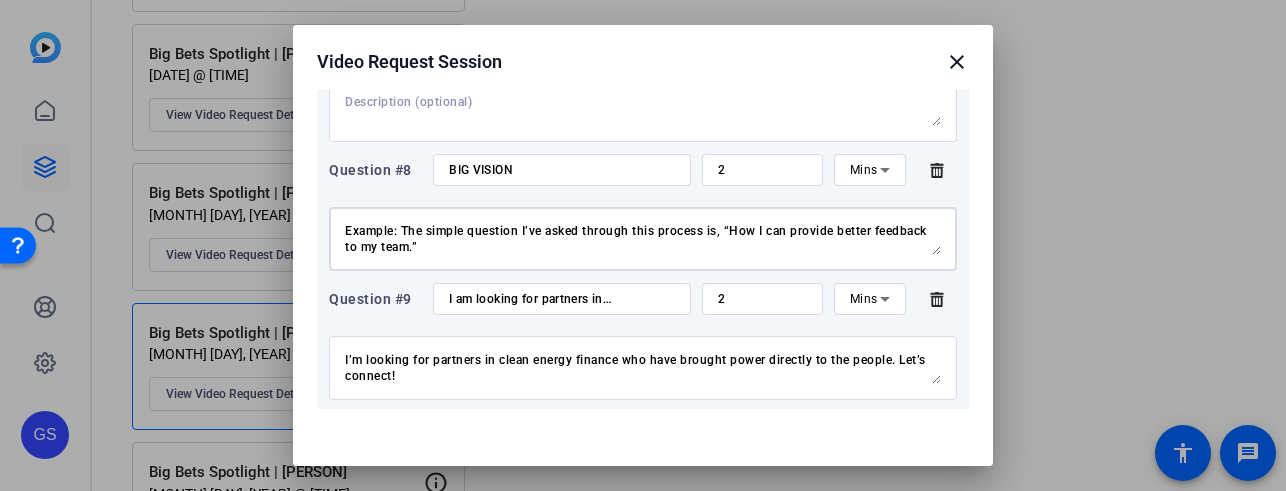 scroll, scrollTop: 1131, scrollLeft: 0, axis: vertical 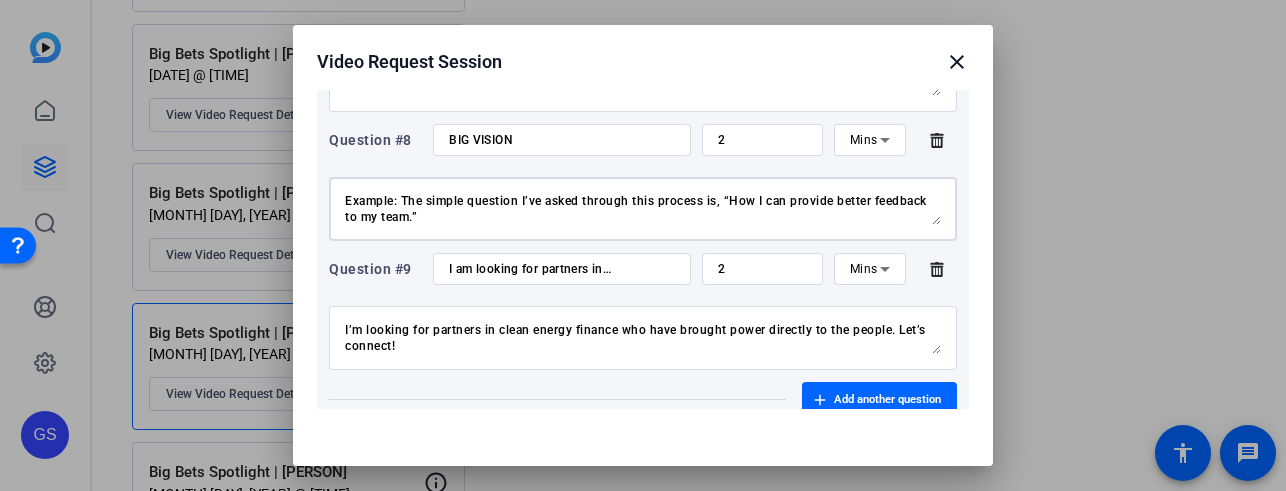 click on "I am looking for partners in…" at bounding box center (562, 269) 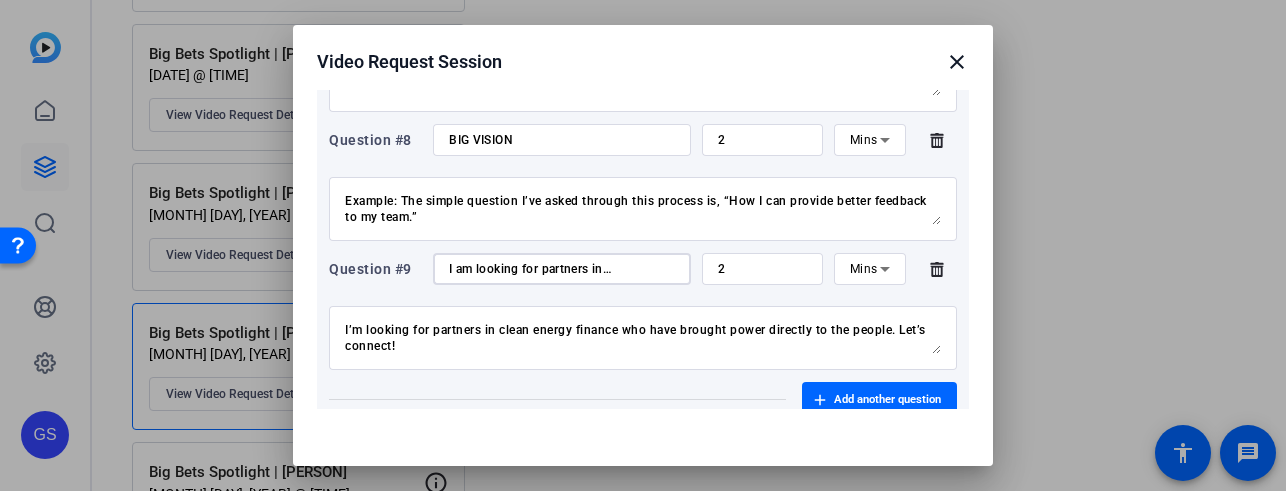 click on "I am looking for partners in…" at bounding box center [562, 269] 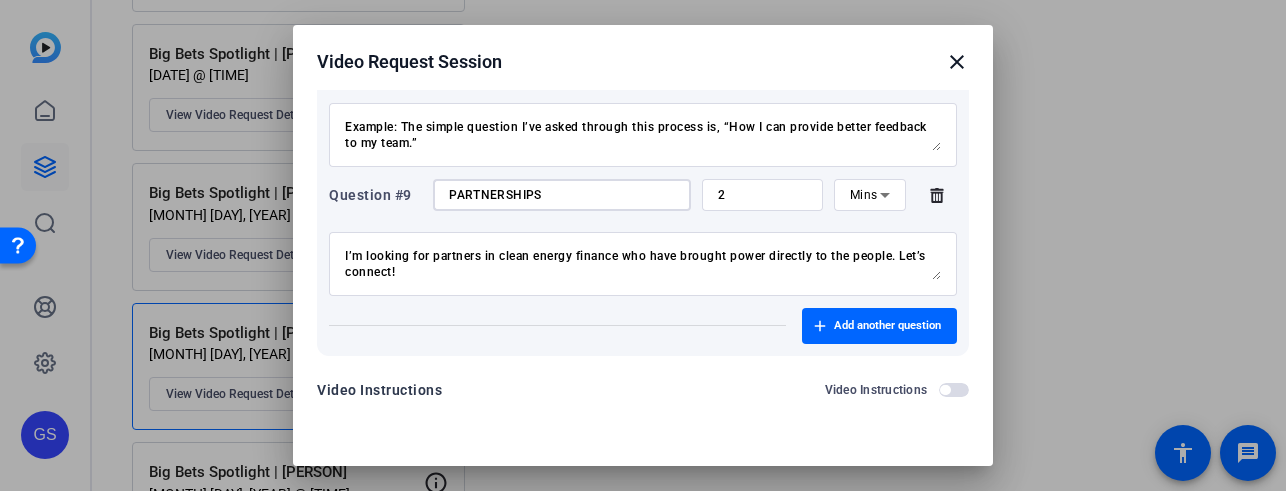 scroll, scrollTop: 1199, scrollLeft: 0, axis: vertical 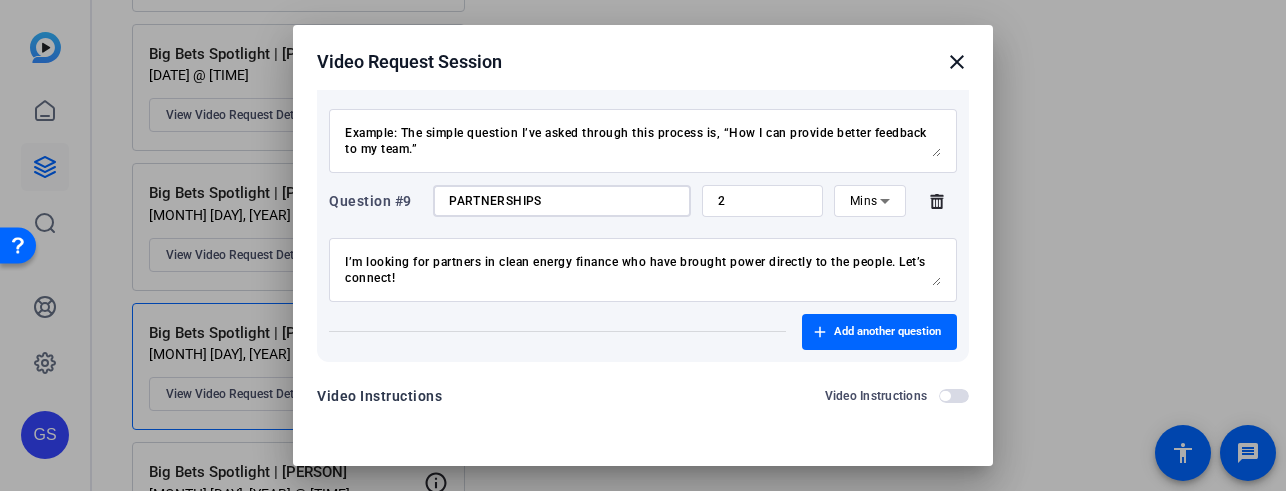 type on "PARTNERSHIPS" 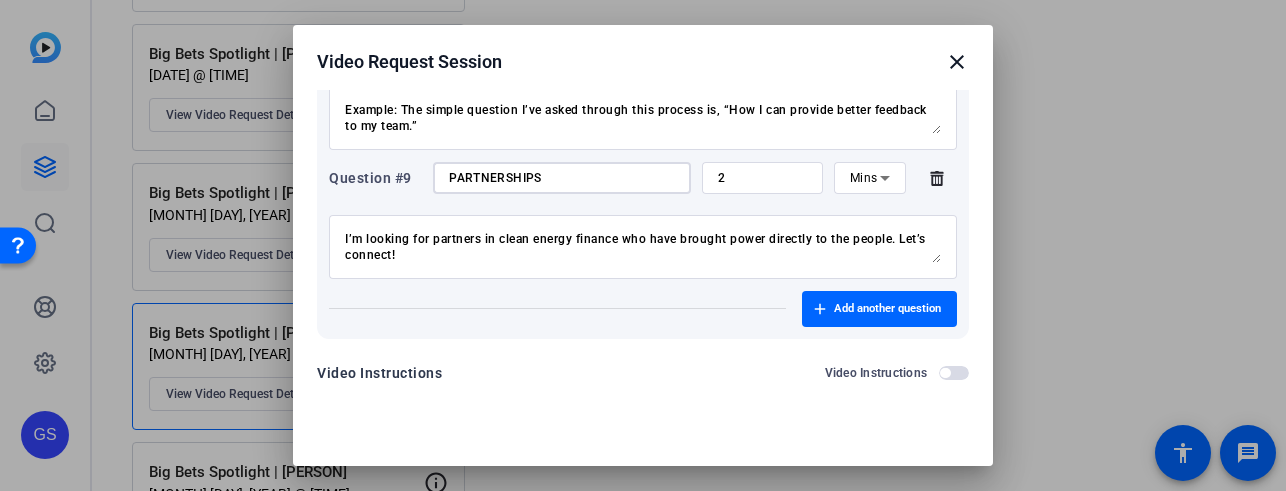 scroll, scrollTop: 1232, scrollLeft: 0, axis: vertical 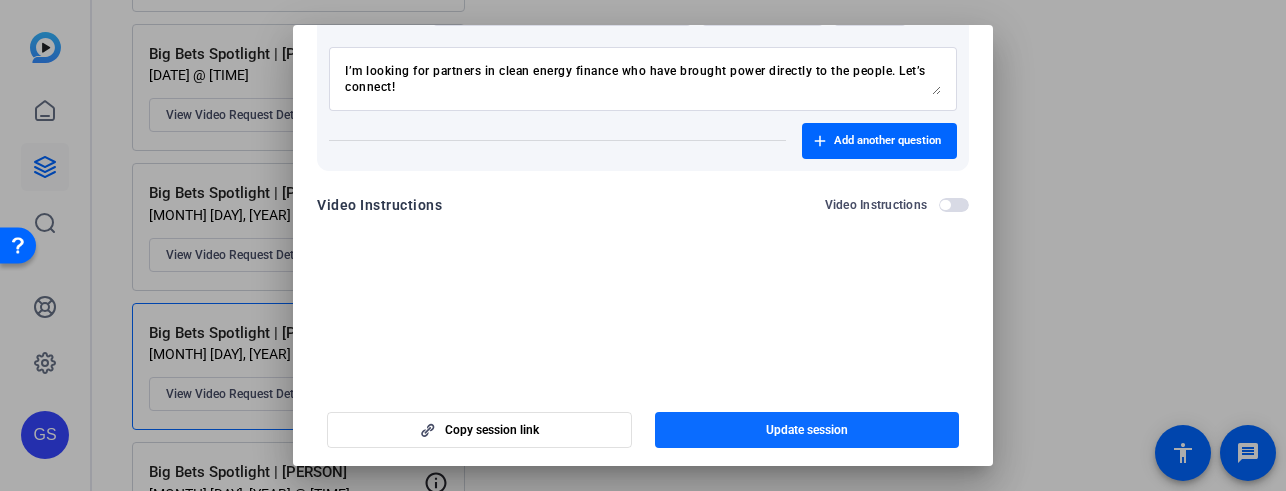 click at bounding box center [807, 430] 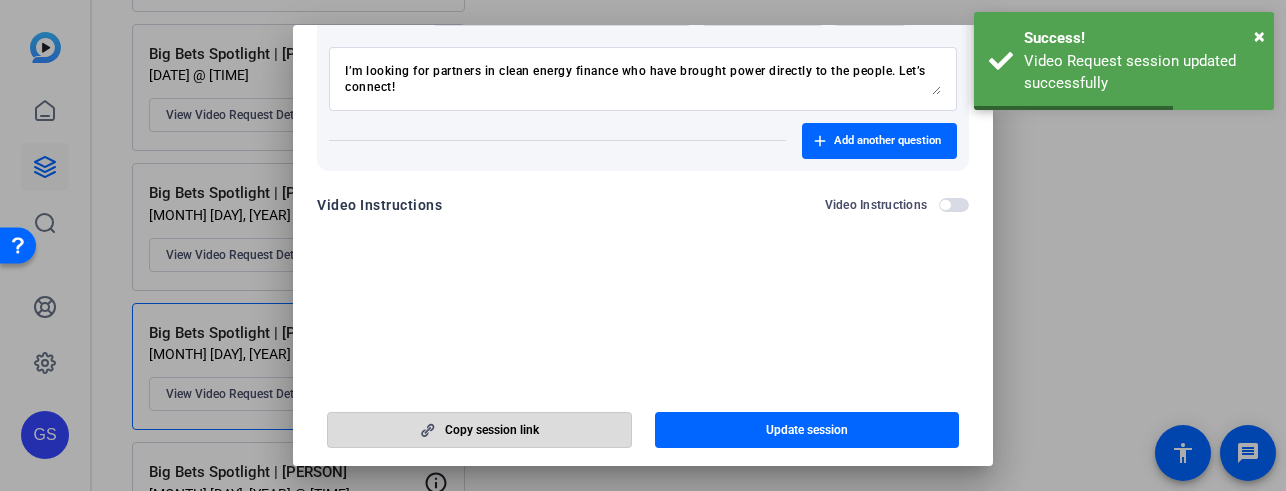 click on "Copy session link" at bounding box center (492, 430) 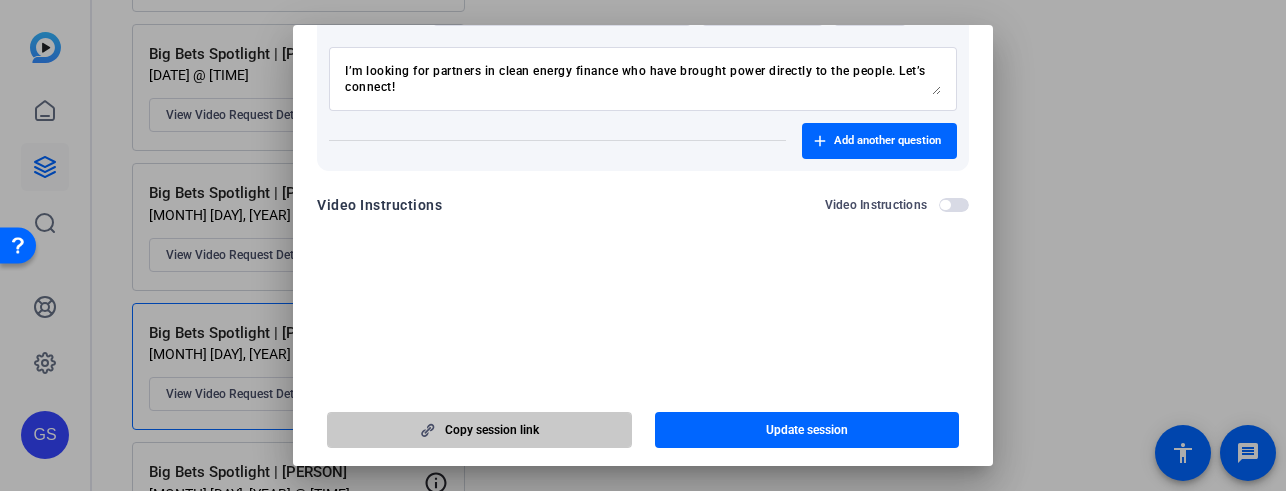 click on "Copy session link" at bounding box center [492, 430] 